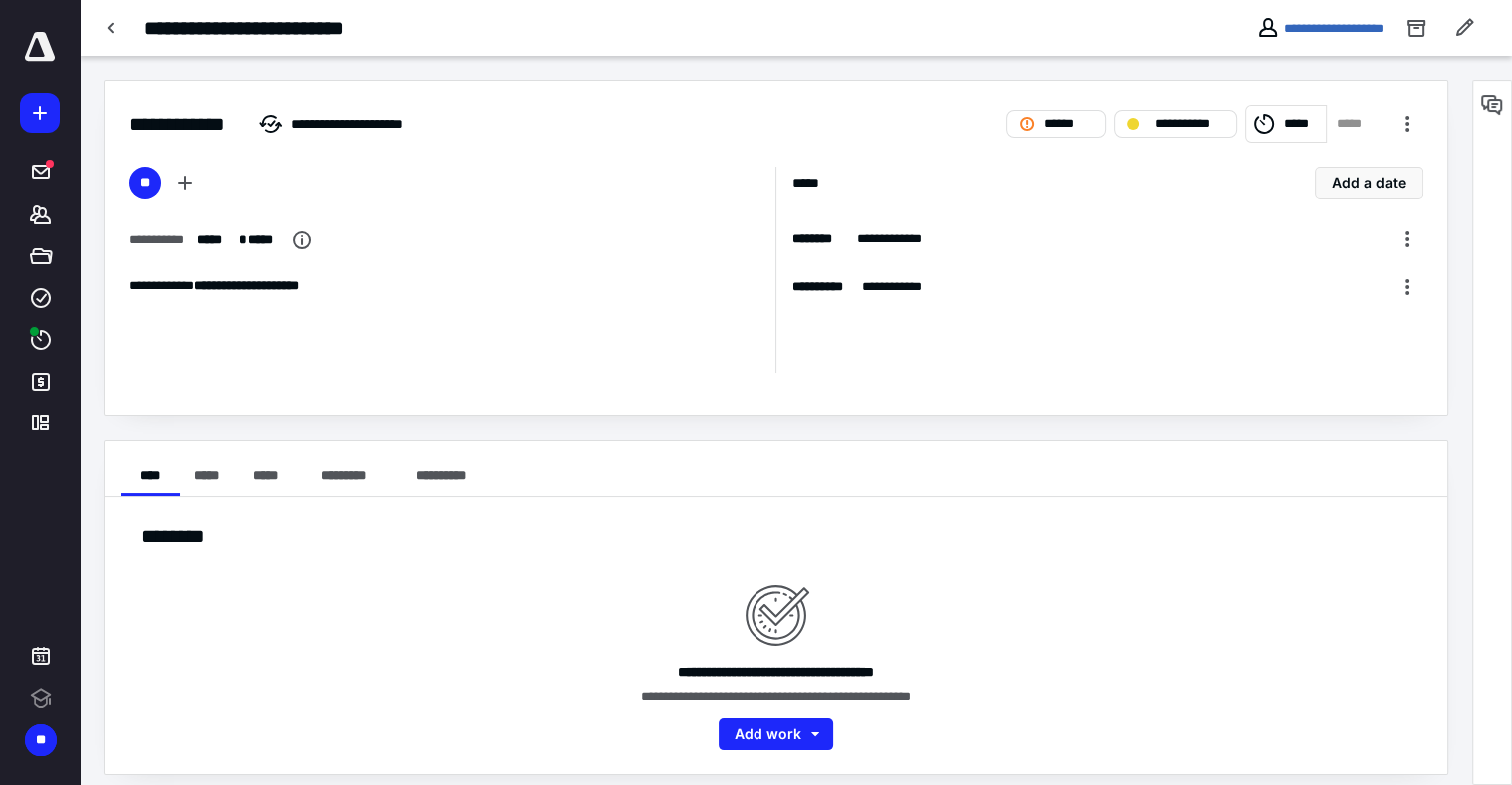 scroll, scrollTop: 0, scrollLeft: 0, axis: both 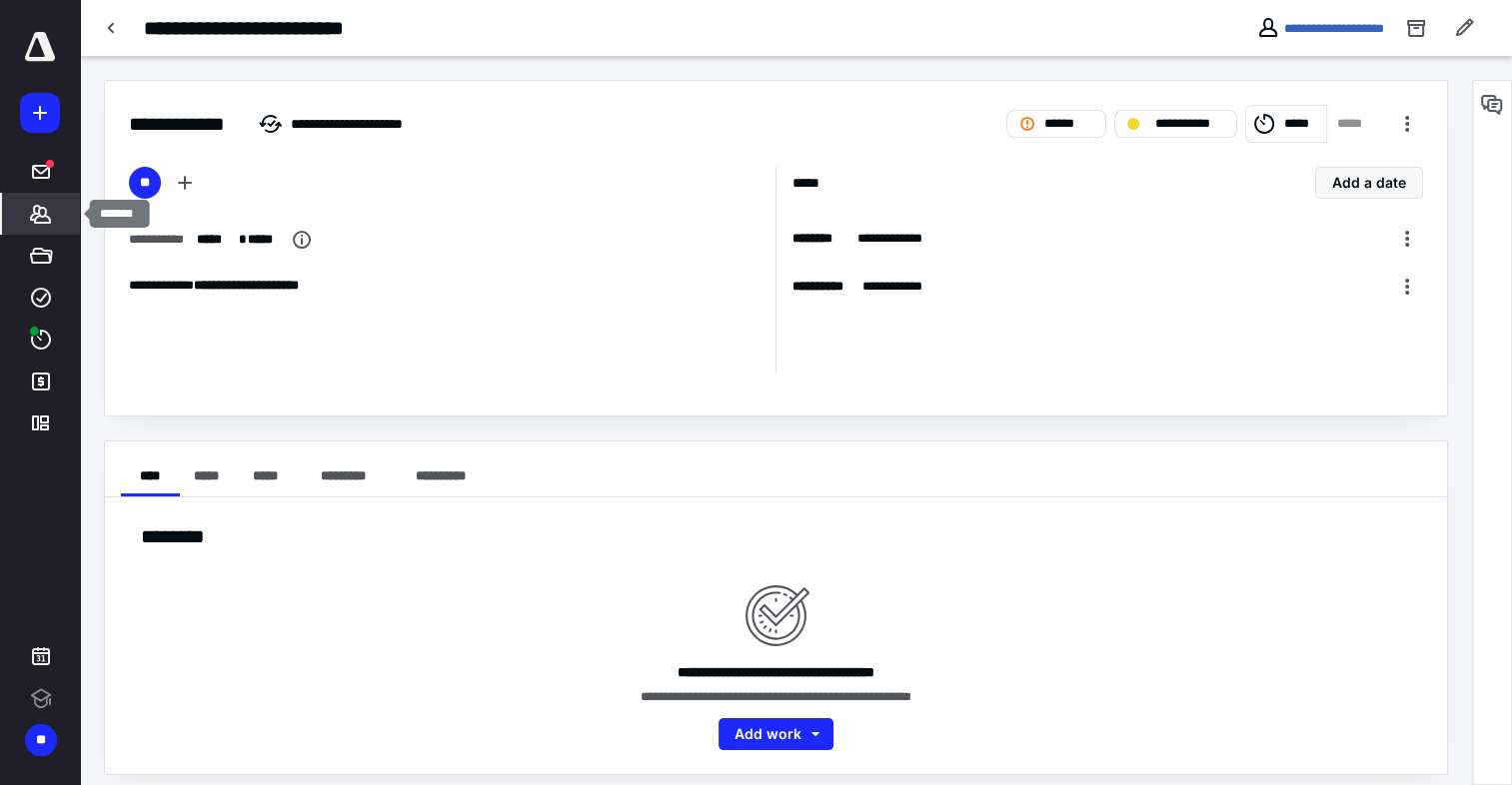 click 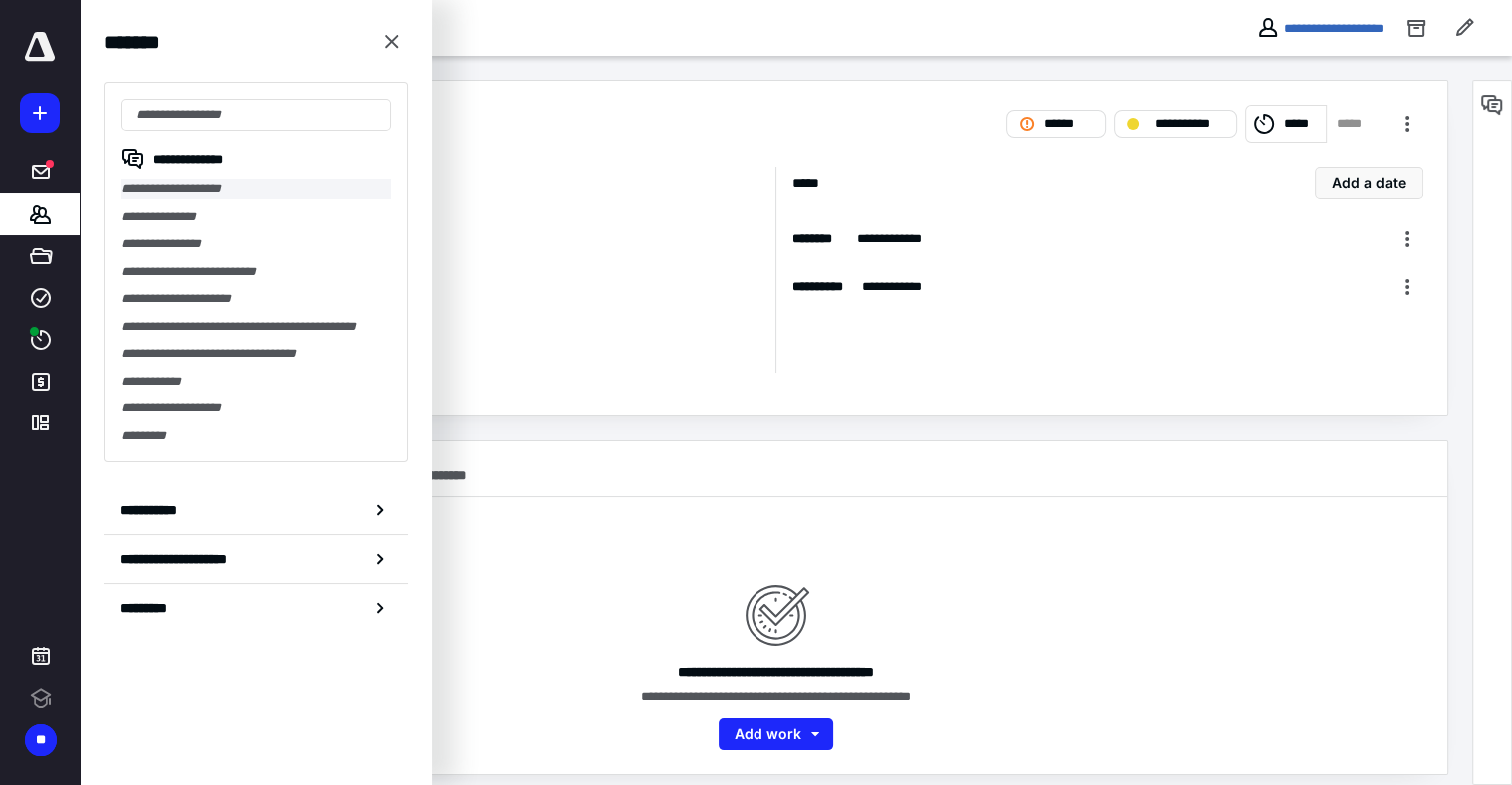 click on "**********" at bounding box center [256, 189] 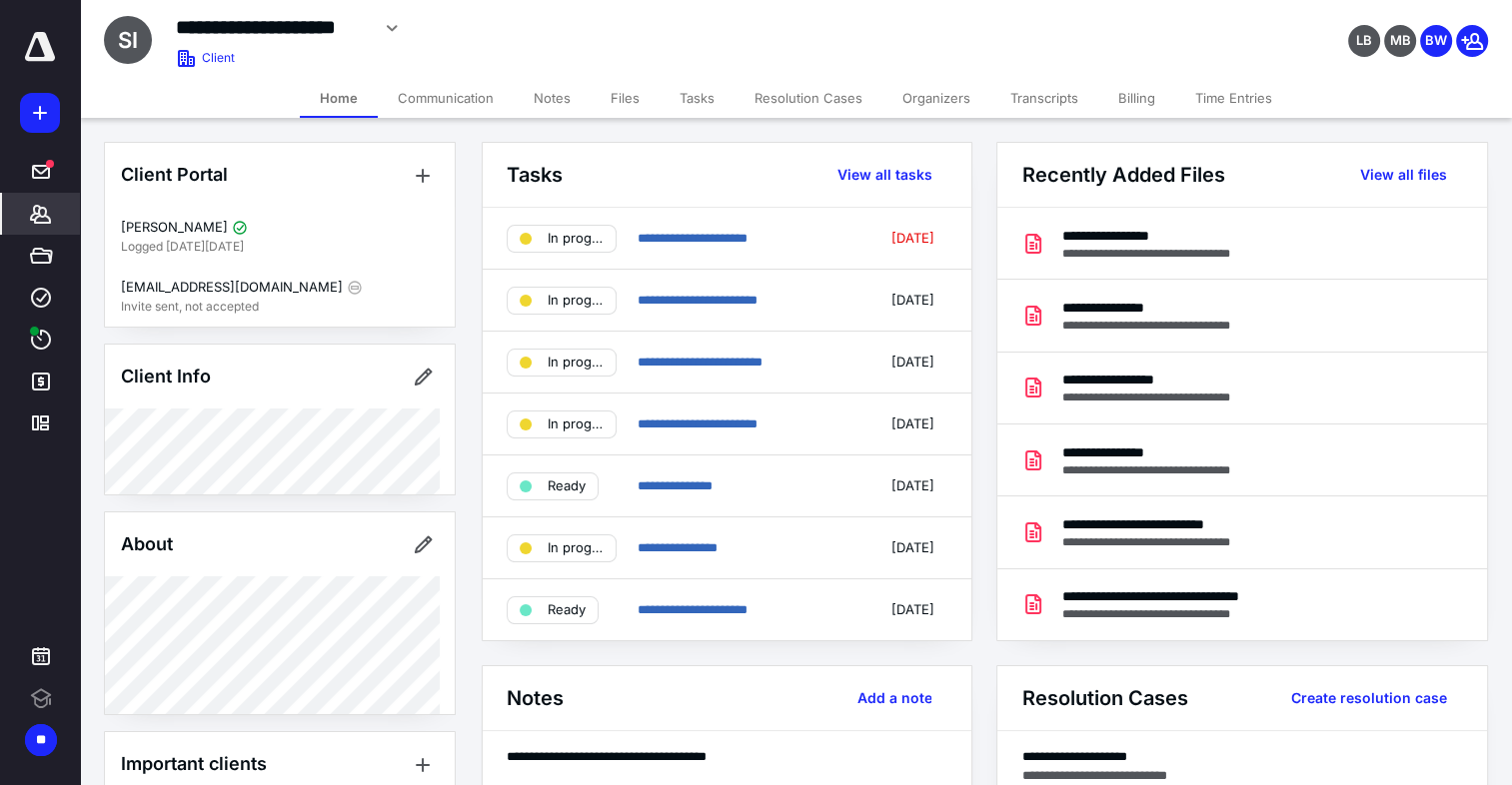 click on "Files" at bounding box center (625, 98) 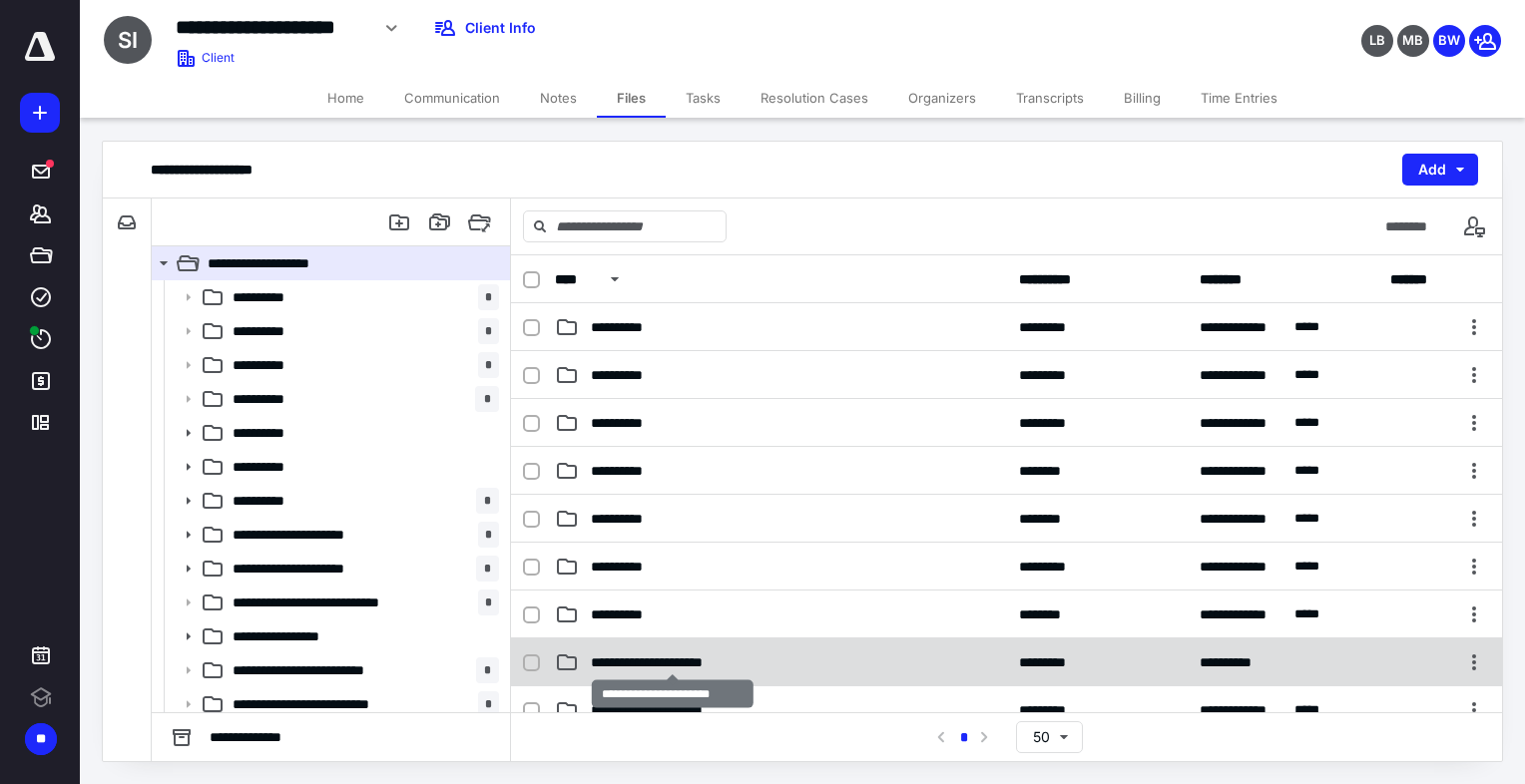 click on "**********" at bounding box center [673, 662] 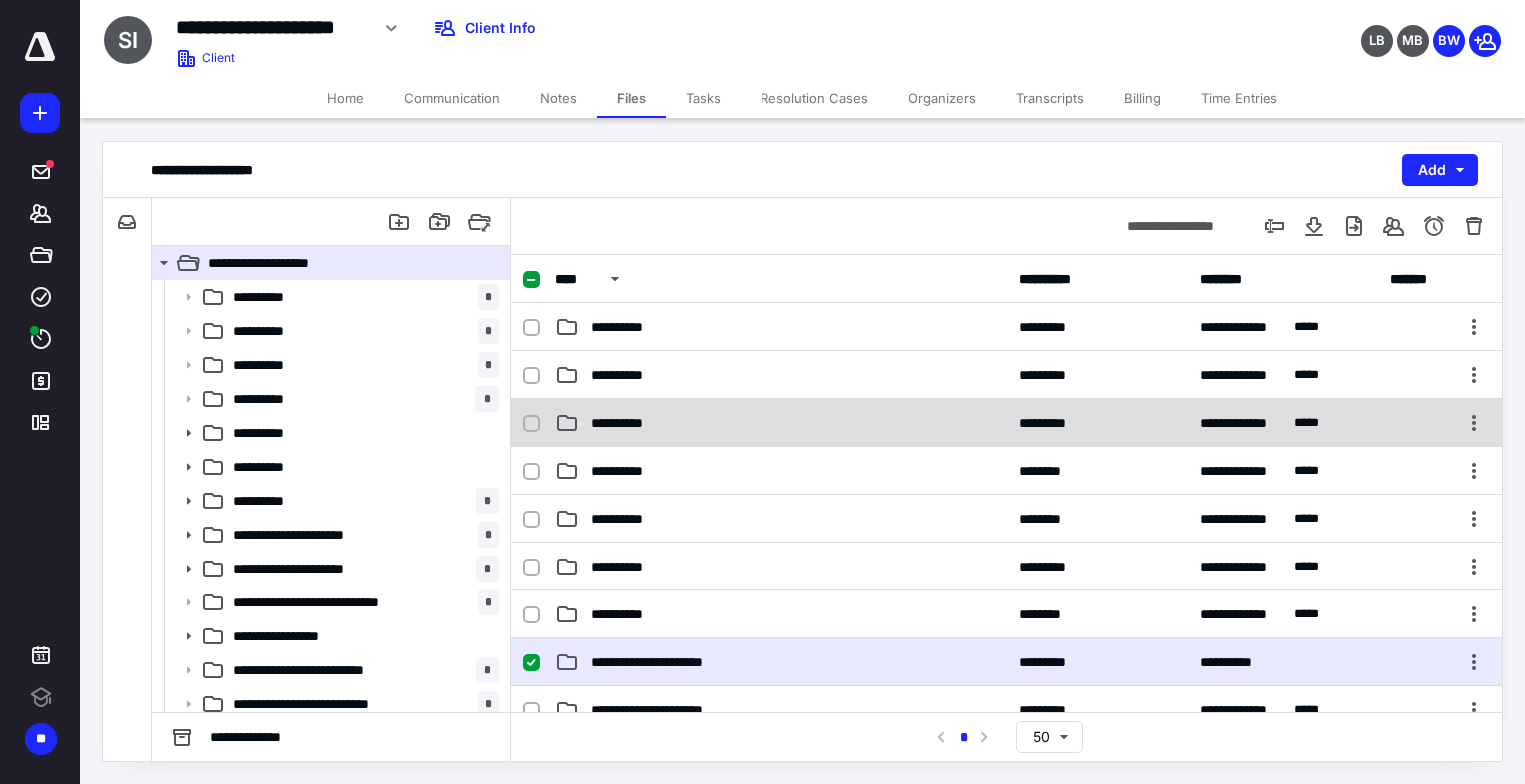 scroll, scrollTop: 332, scrollLeft: 0, axis: vertical 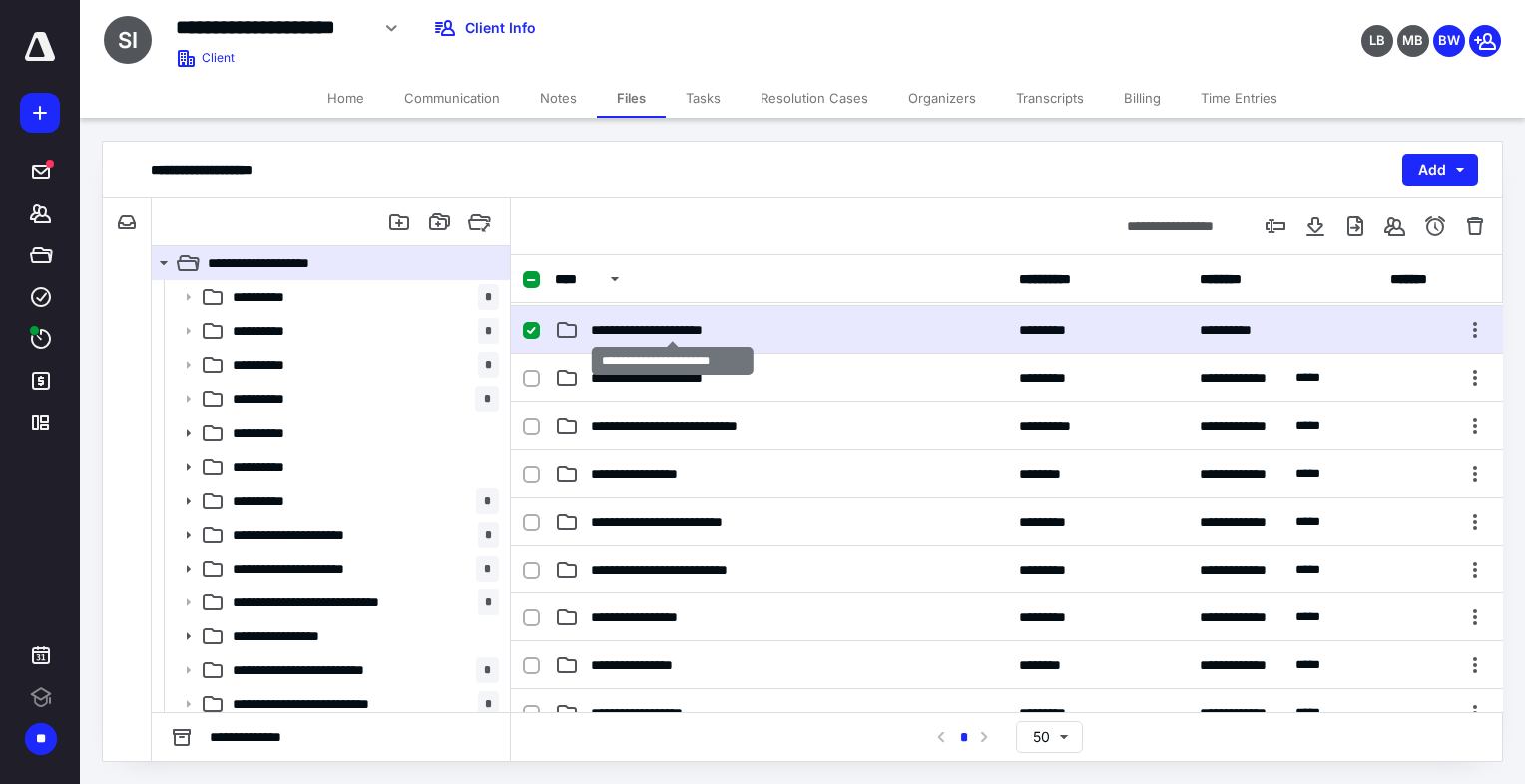 click on "**********" at bounding box center (673, 330) 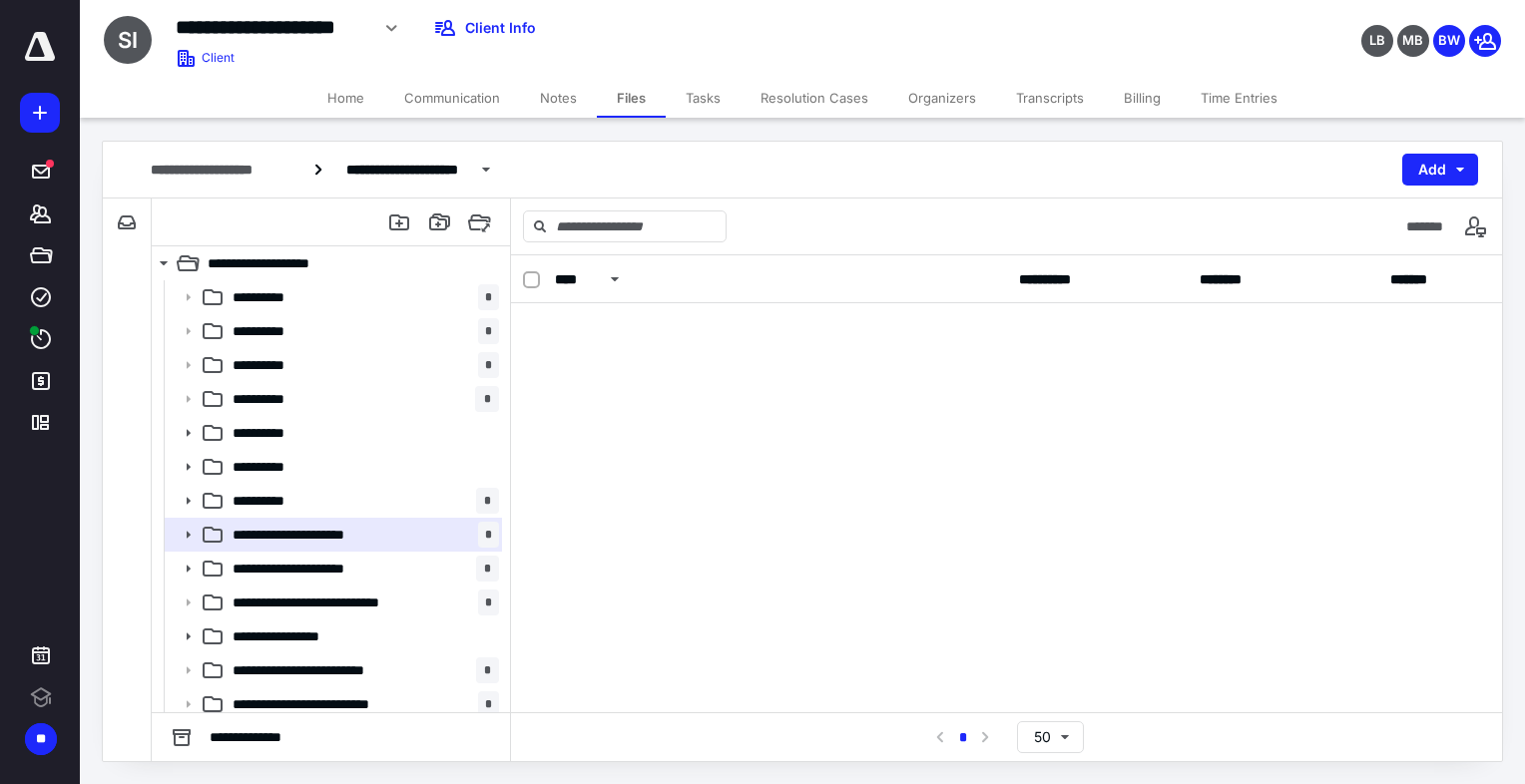 scroll, scrollTop: 0, scrollLeft: 0, axis: both 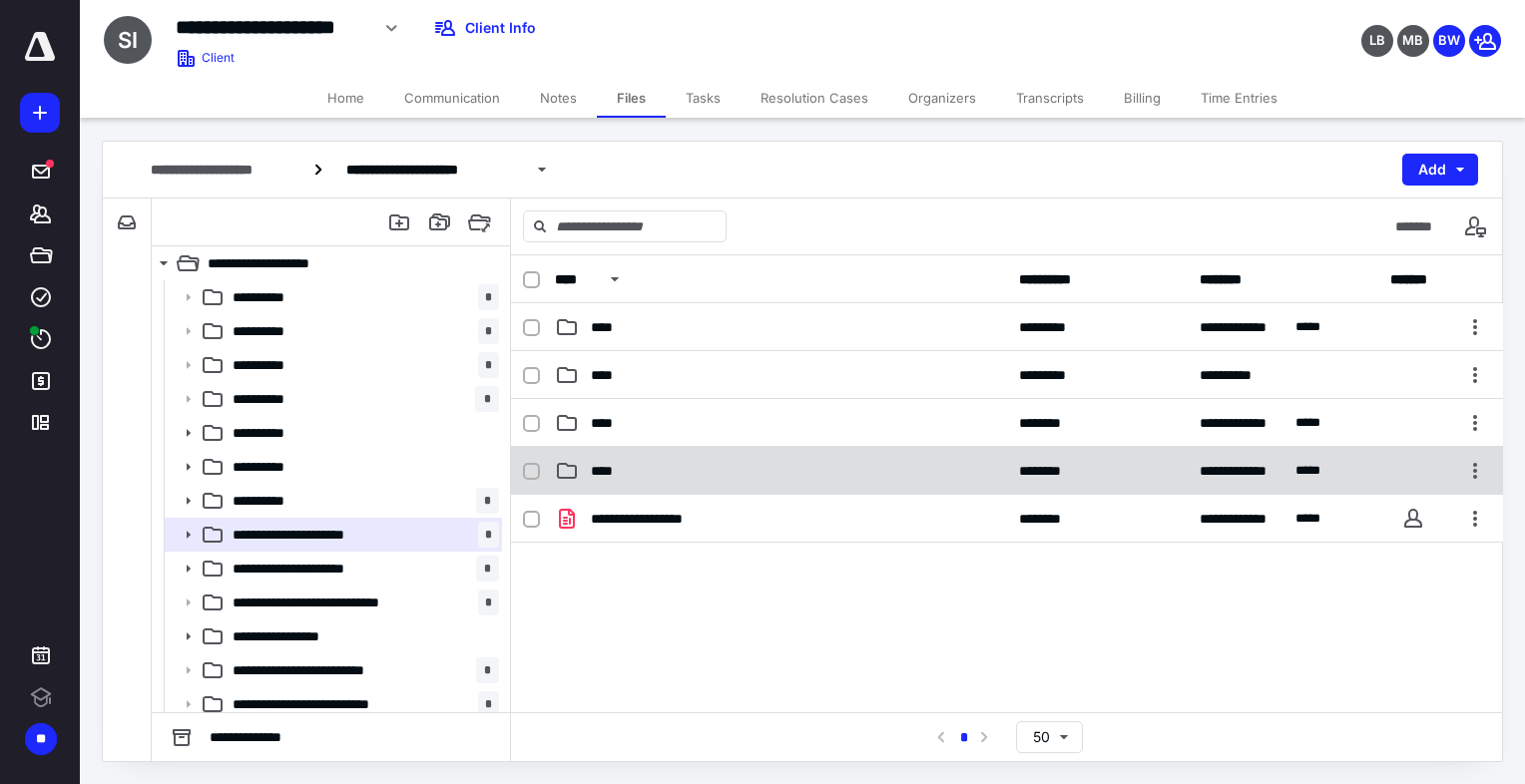 click on "****" at bounding box center [608, 471] 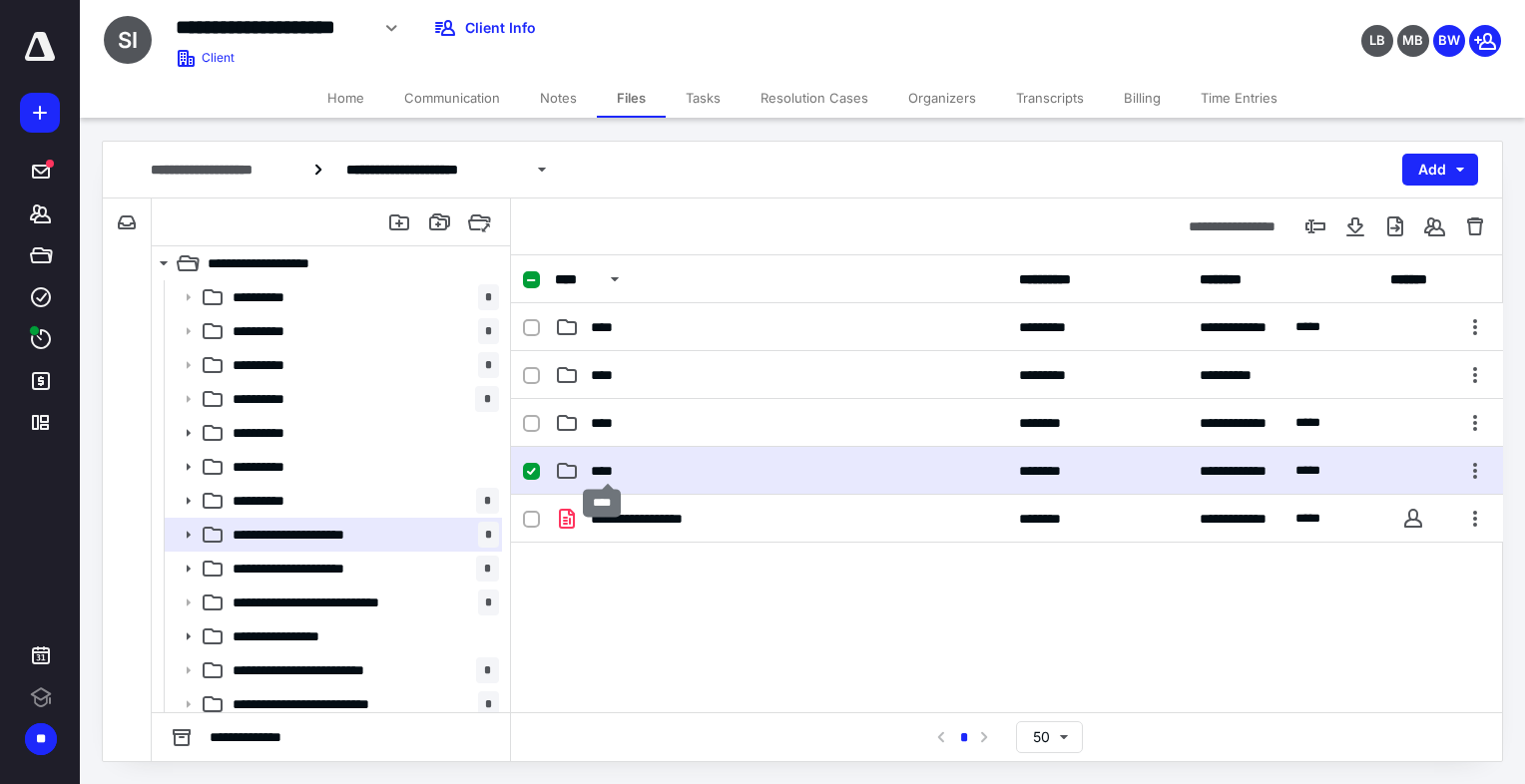 checkbox on "true" 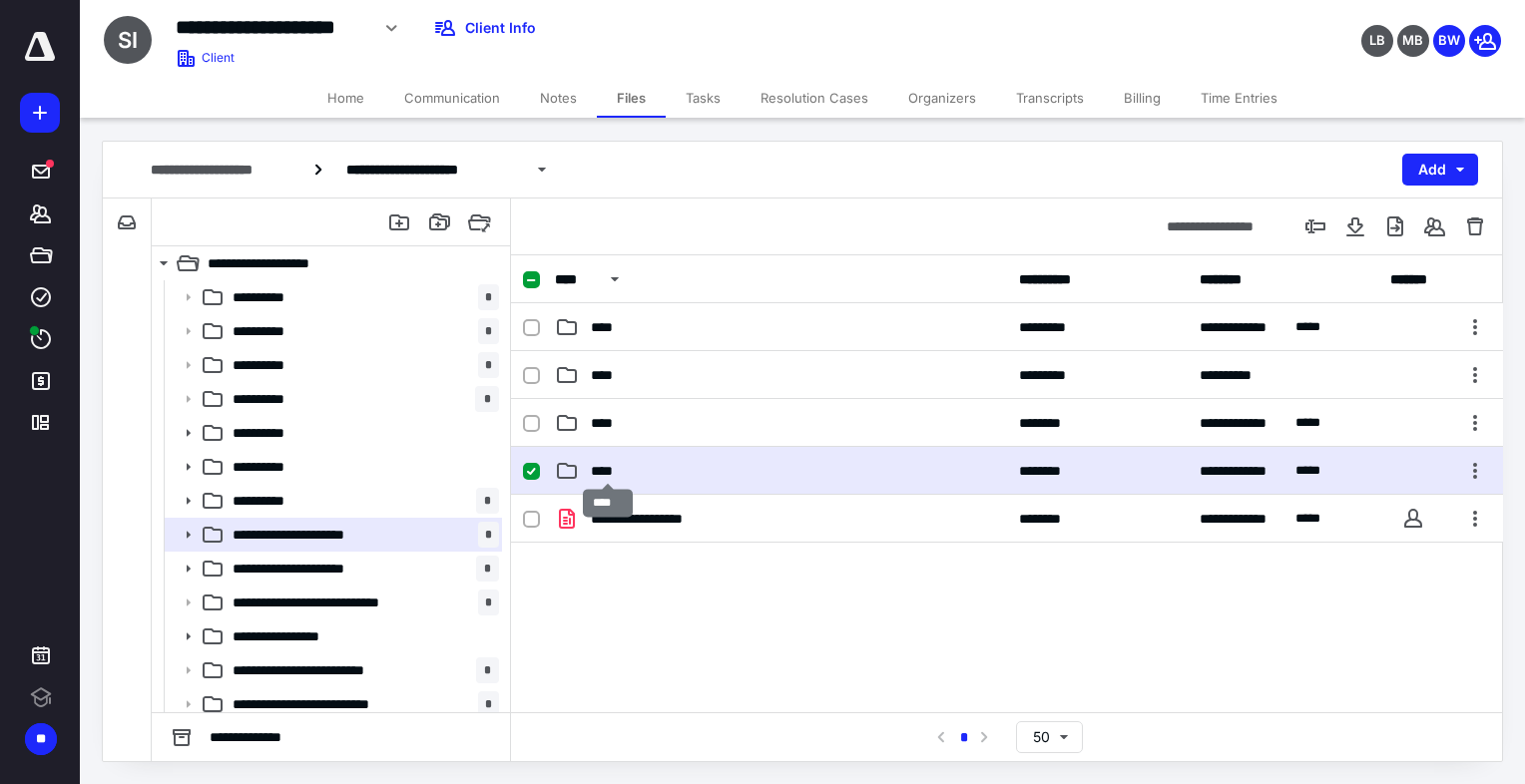 click on "****" at bounding box center (608, 471) 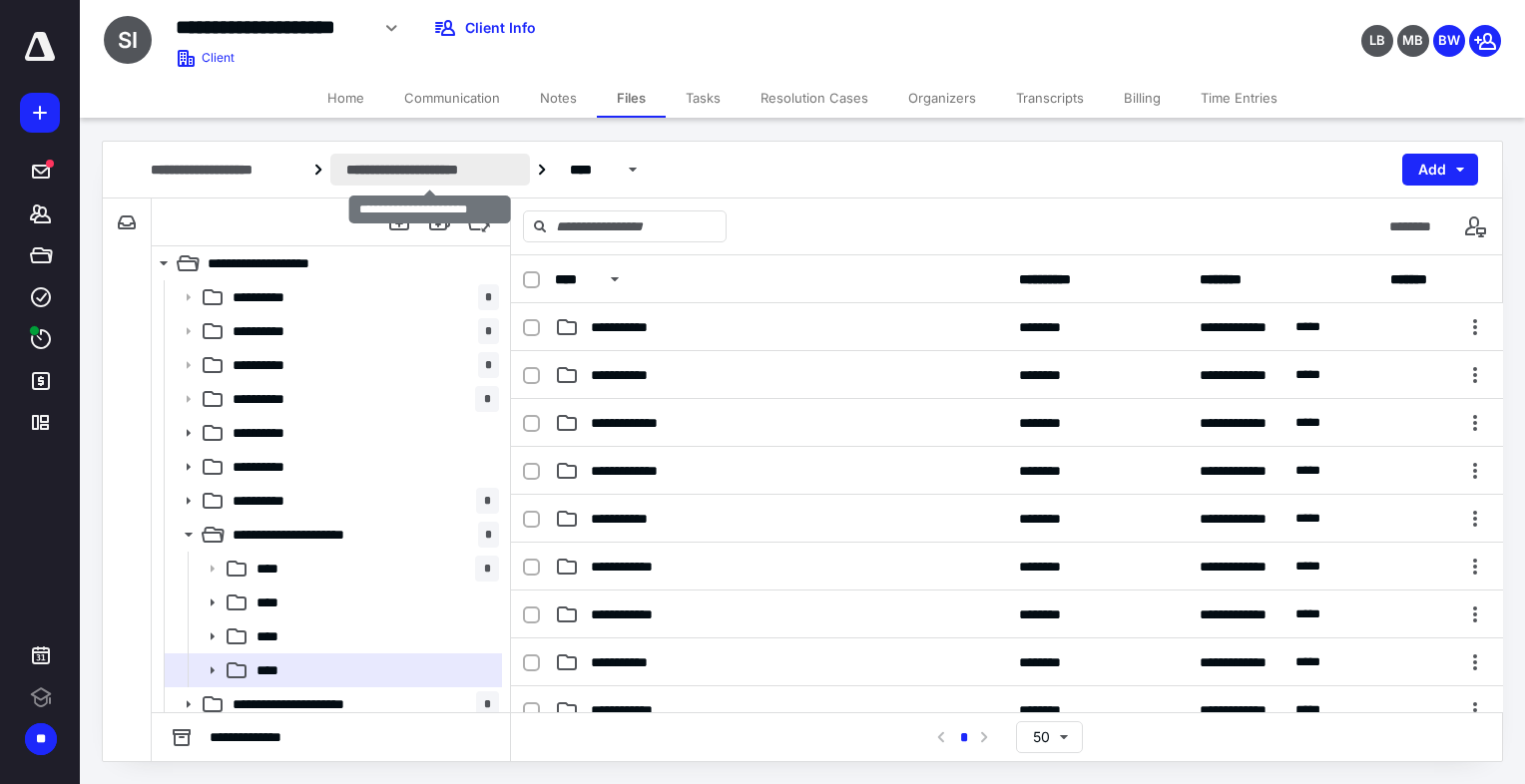 click on "**********" at bounding box center [430, 170] 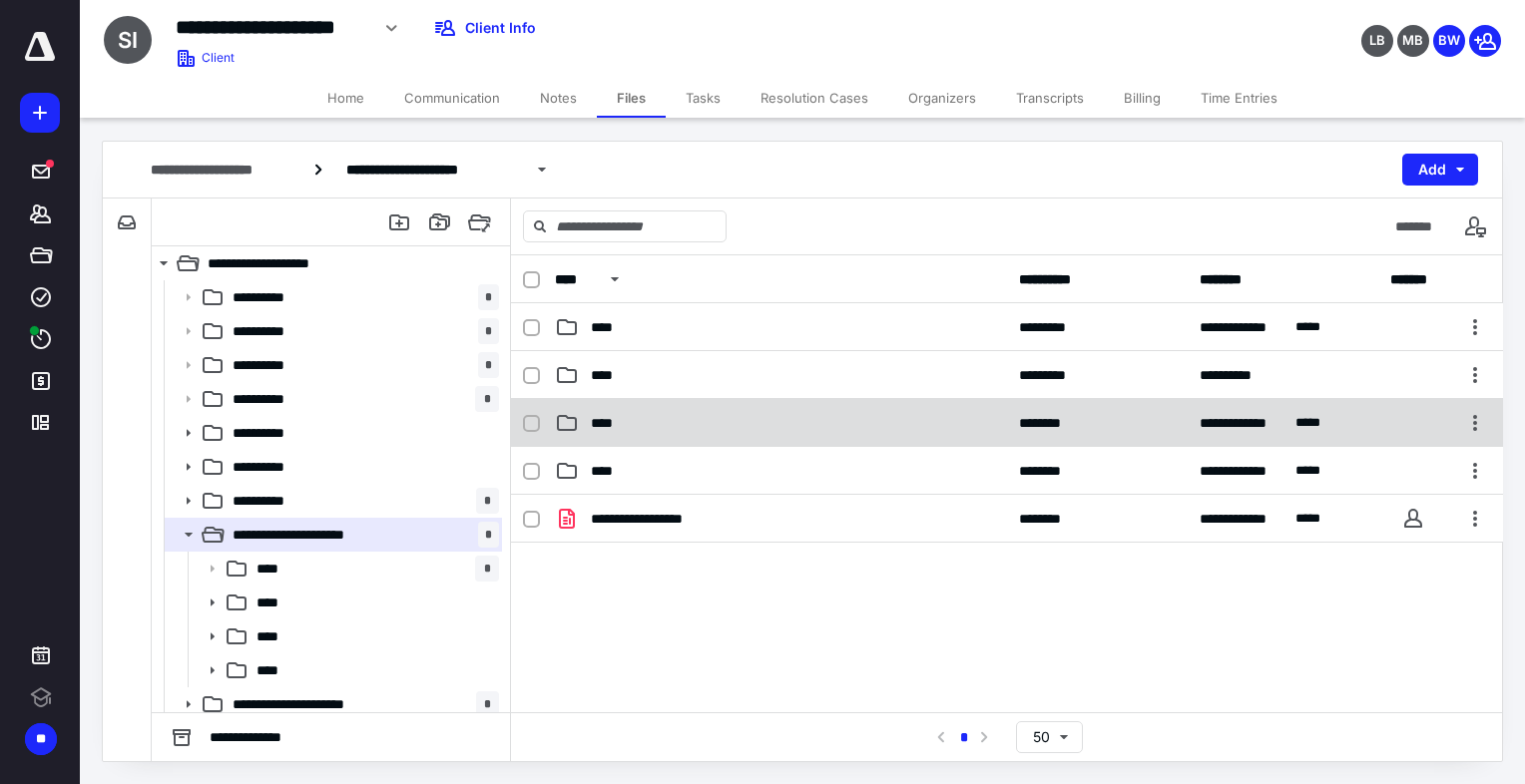 click on "****" at bounding box center [780, 423] 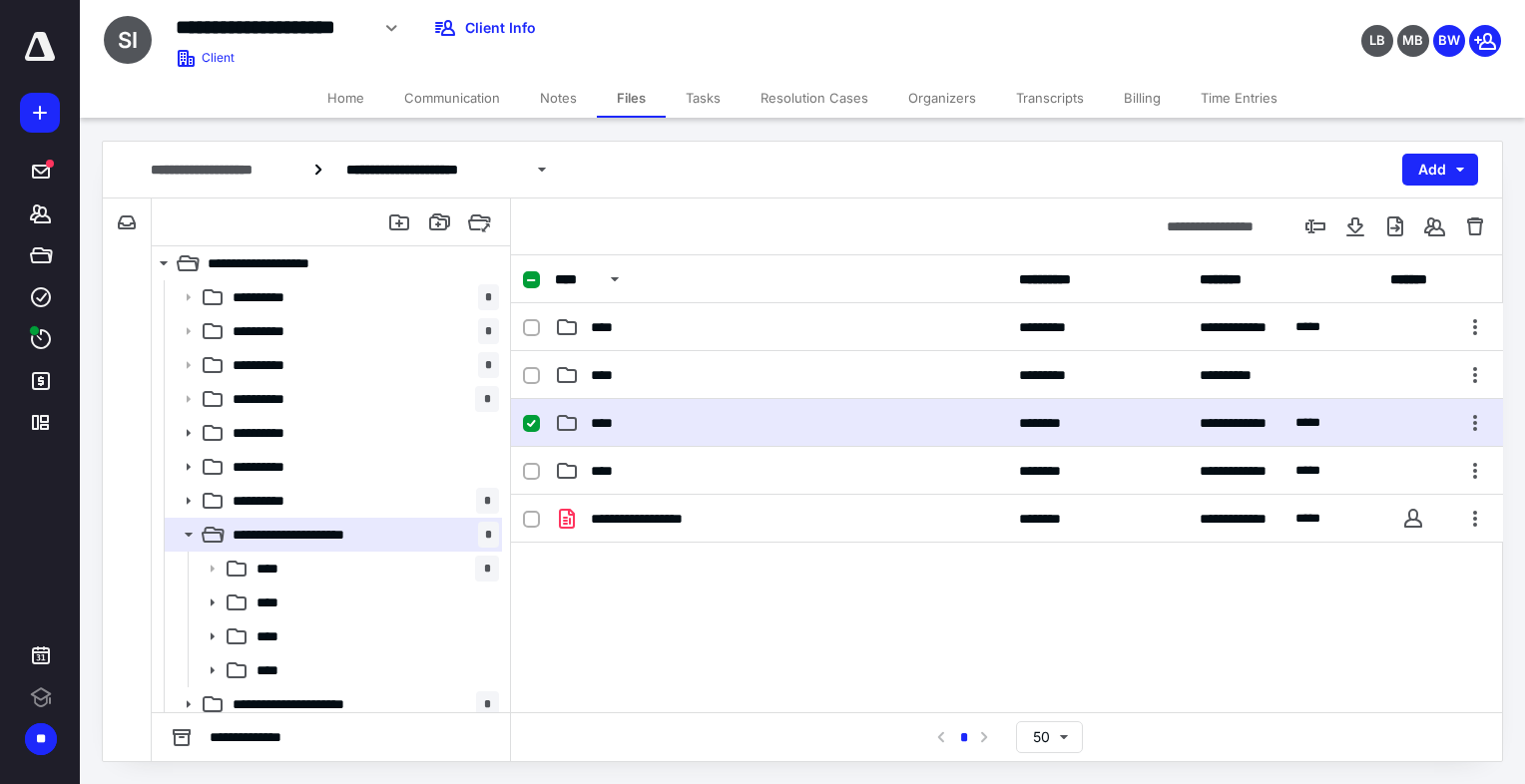 click on "****" at bounding box center [780, 423] 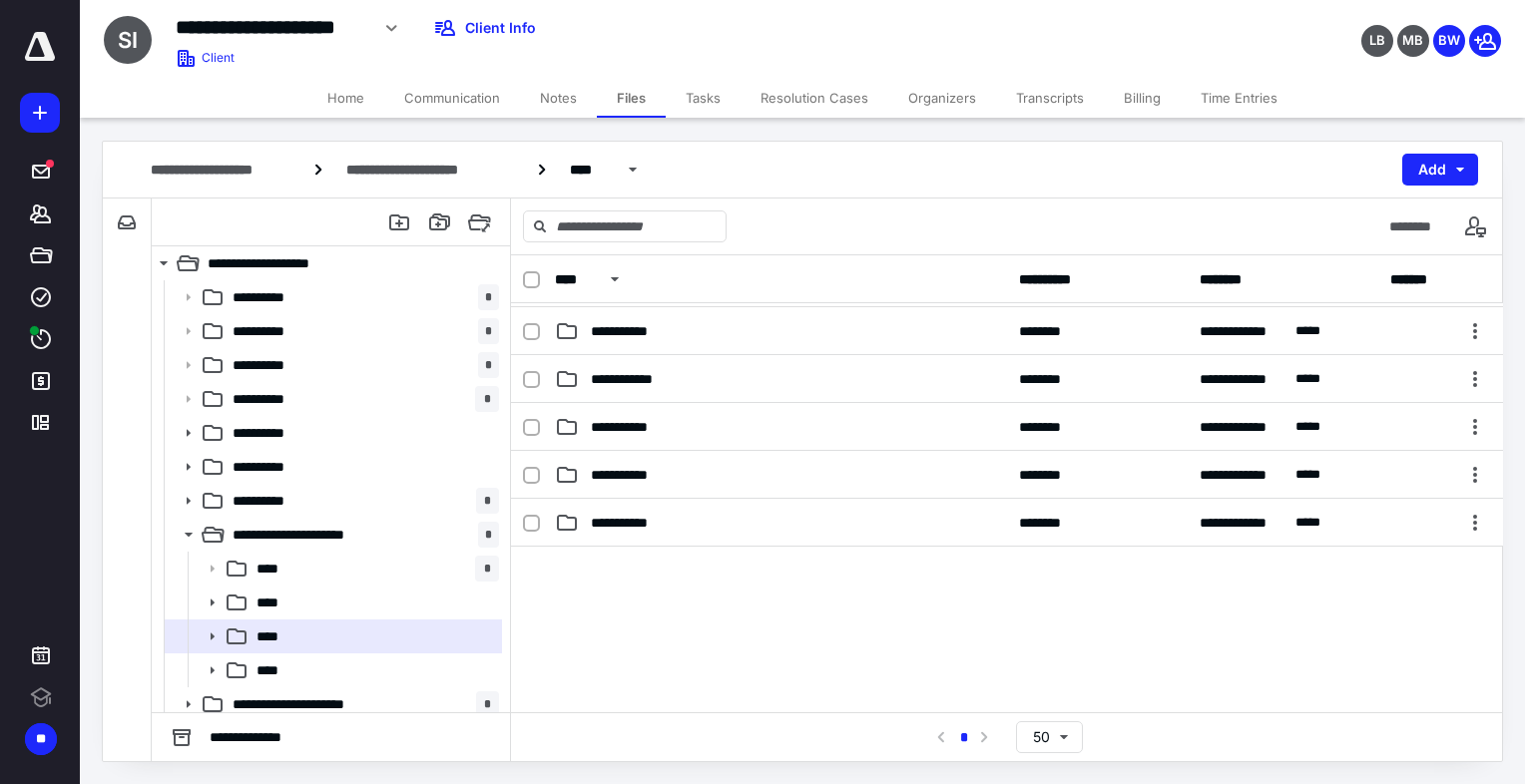 scroll, scrollTop: 0, scrollLeft: 0, axis: both 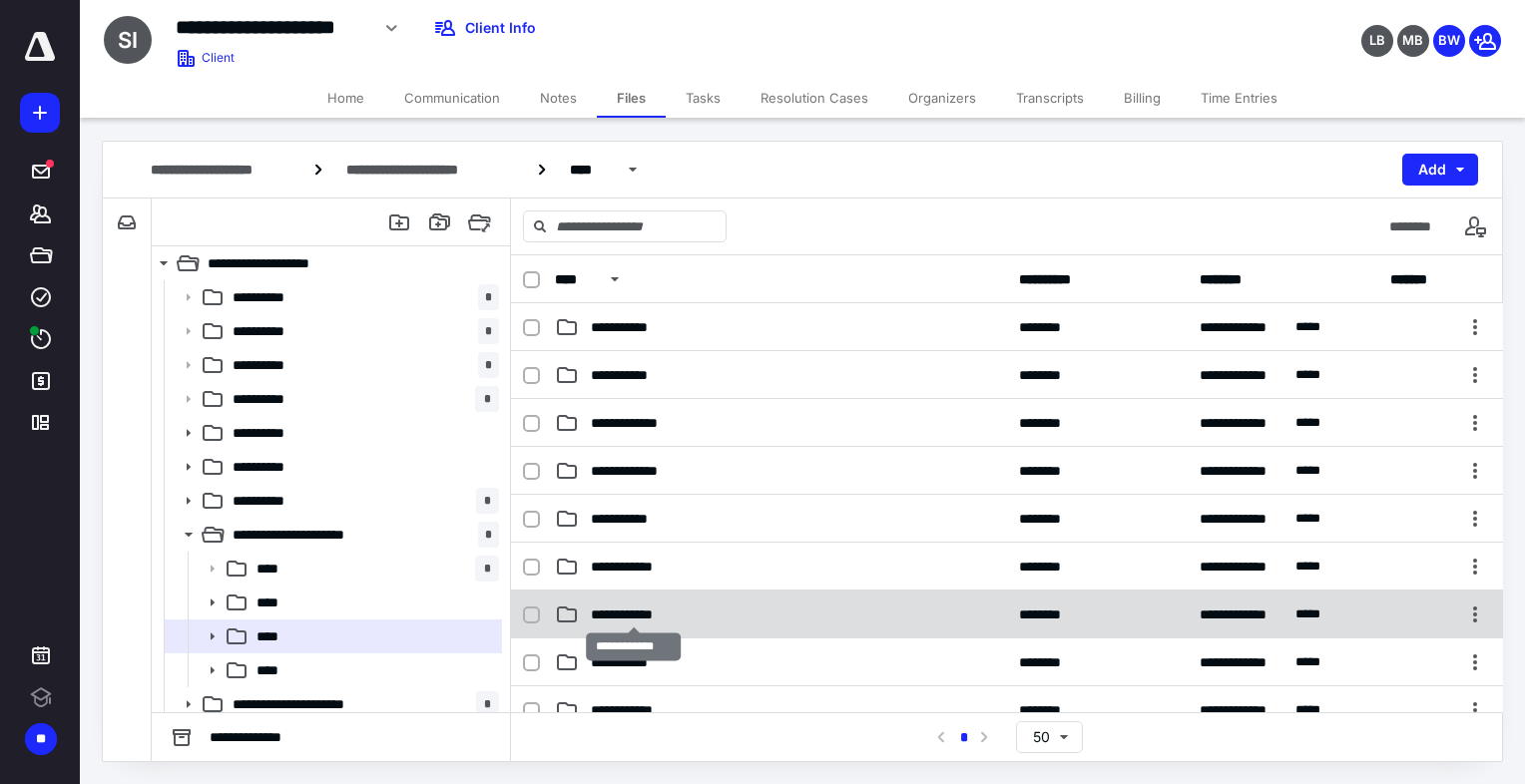 click on "**********" at bounding box center (634, 614) 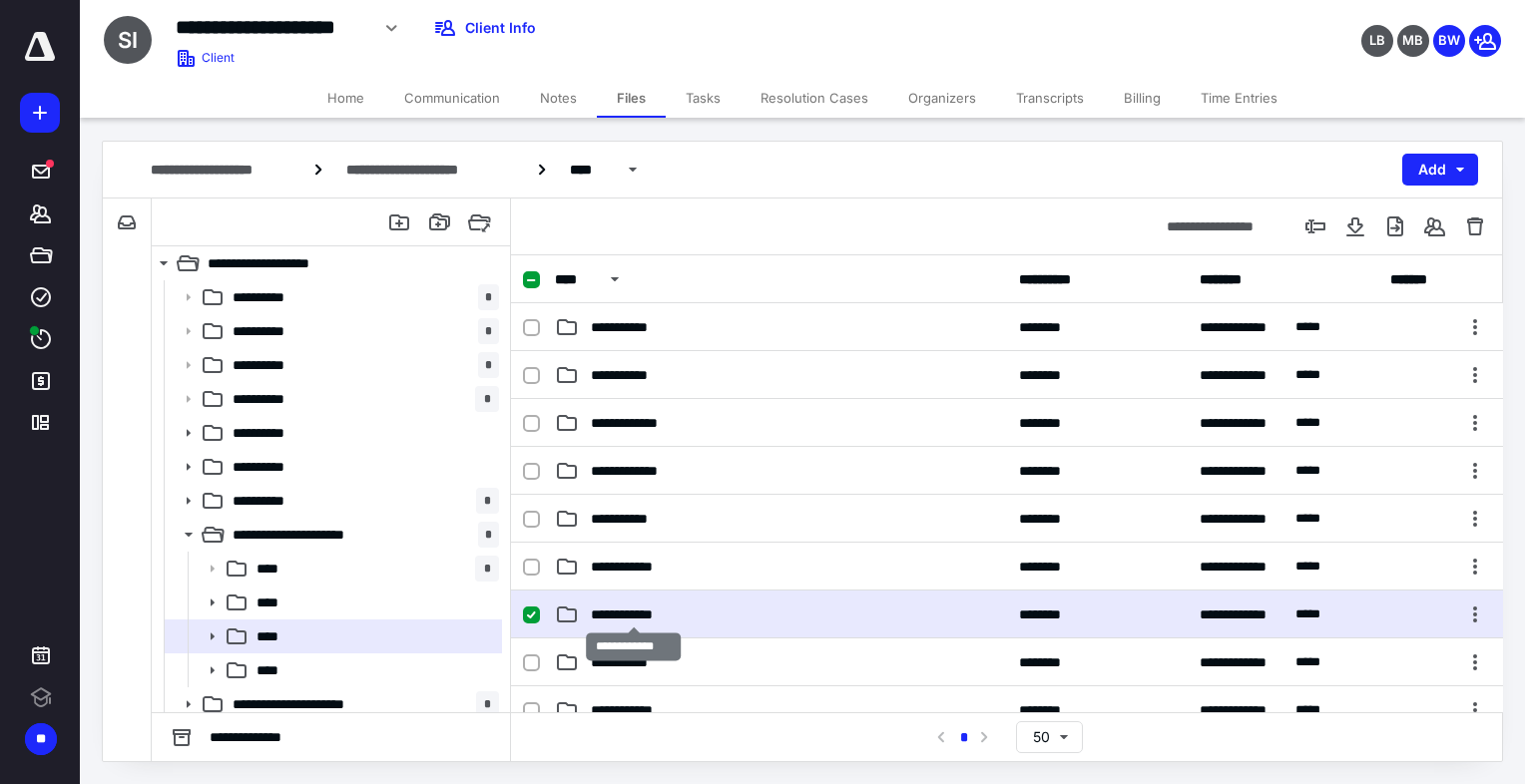 click on "**********" at bounding box center (634, 614) 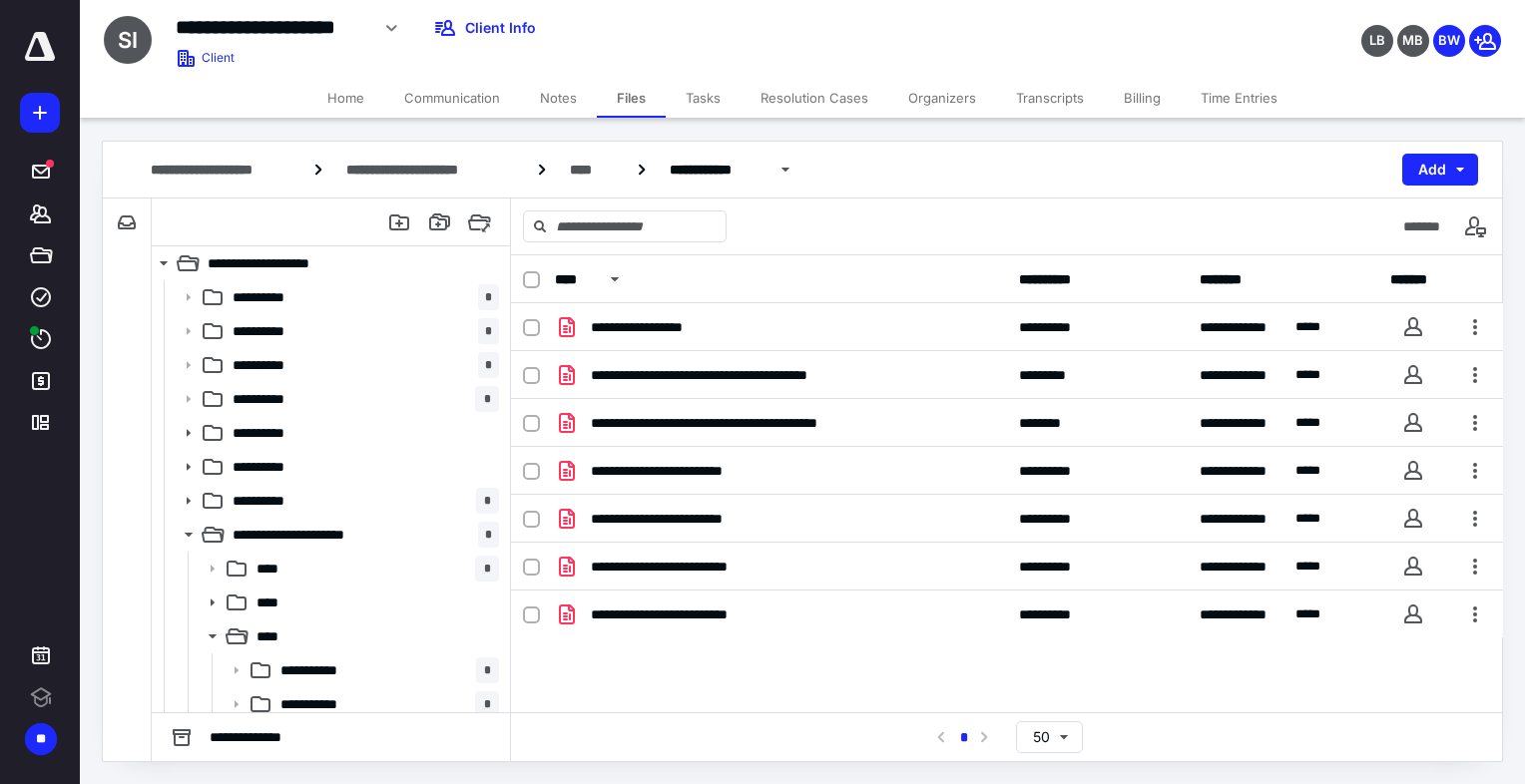 drag, startPoint x: 822, startPoint y: 708, endPoint x: 846, endPoint y: 701, distance: 25 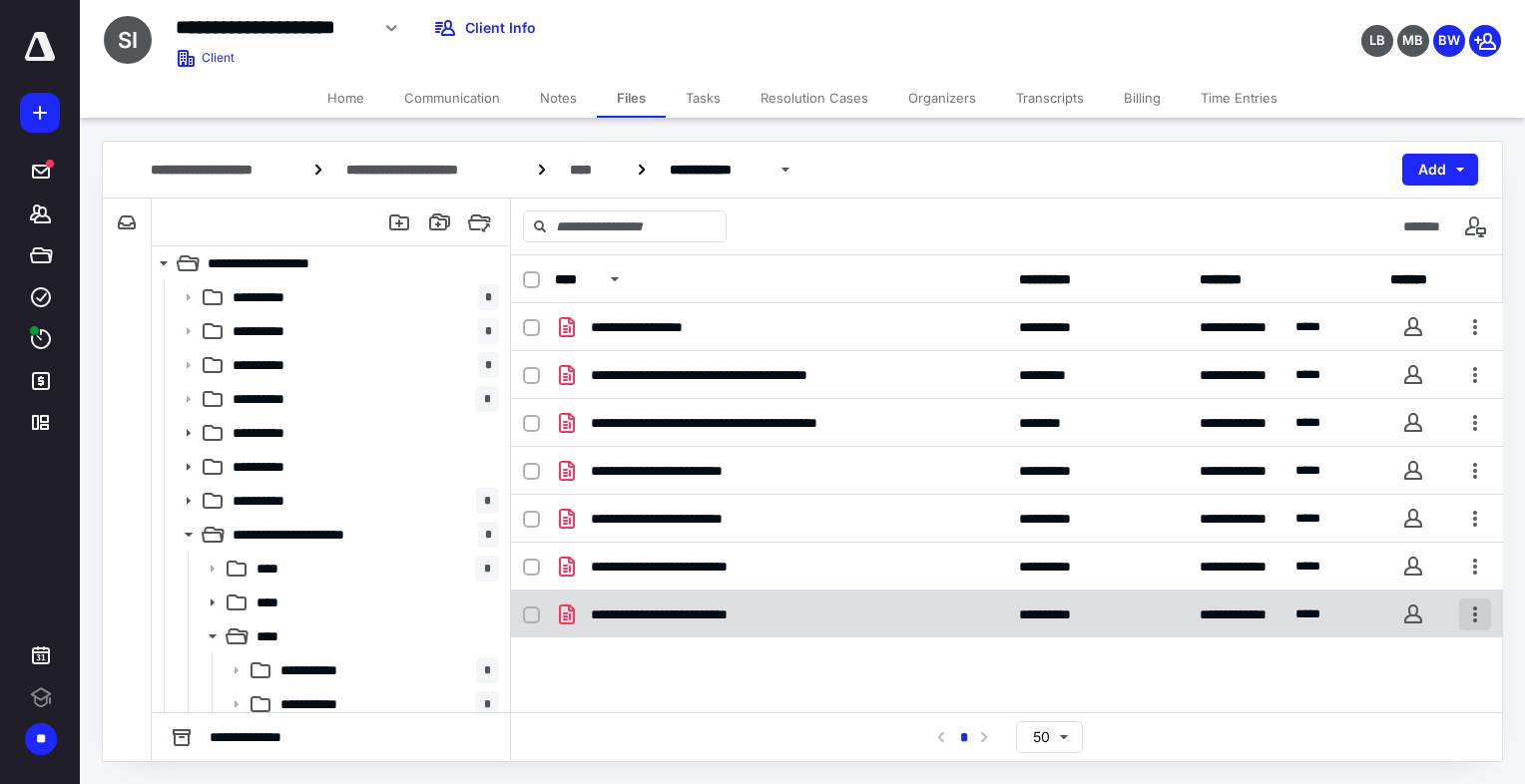 click at bounding box center (1475, 614) 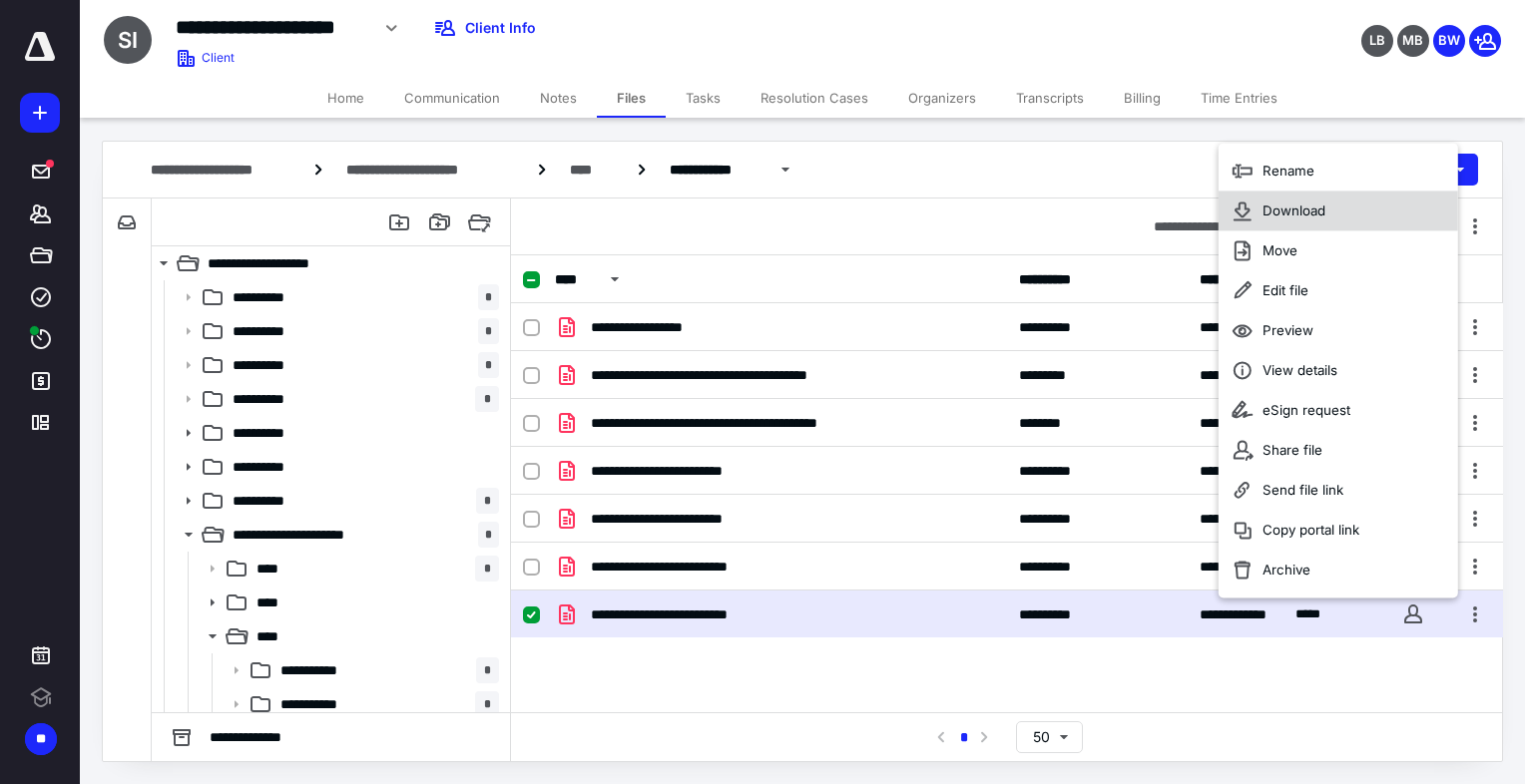 click on "Download" at bounding box center [1293, 210] 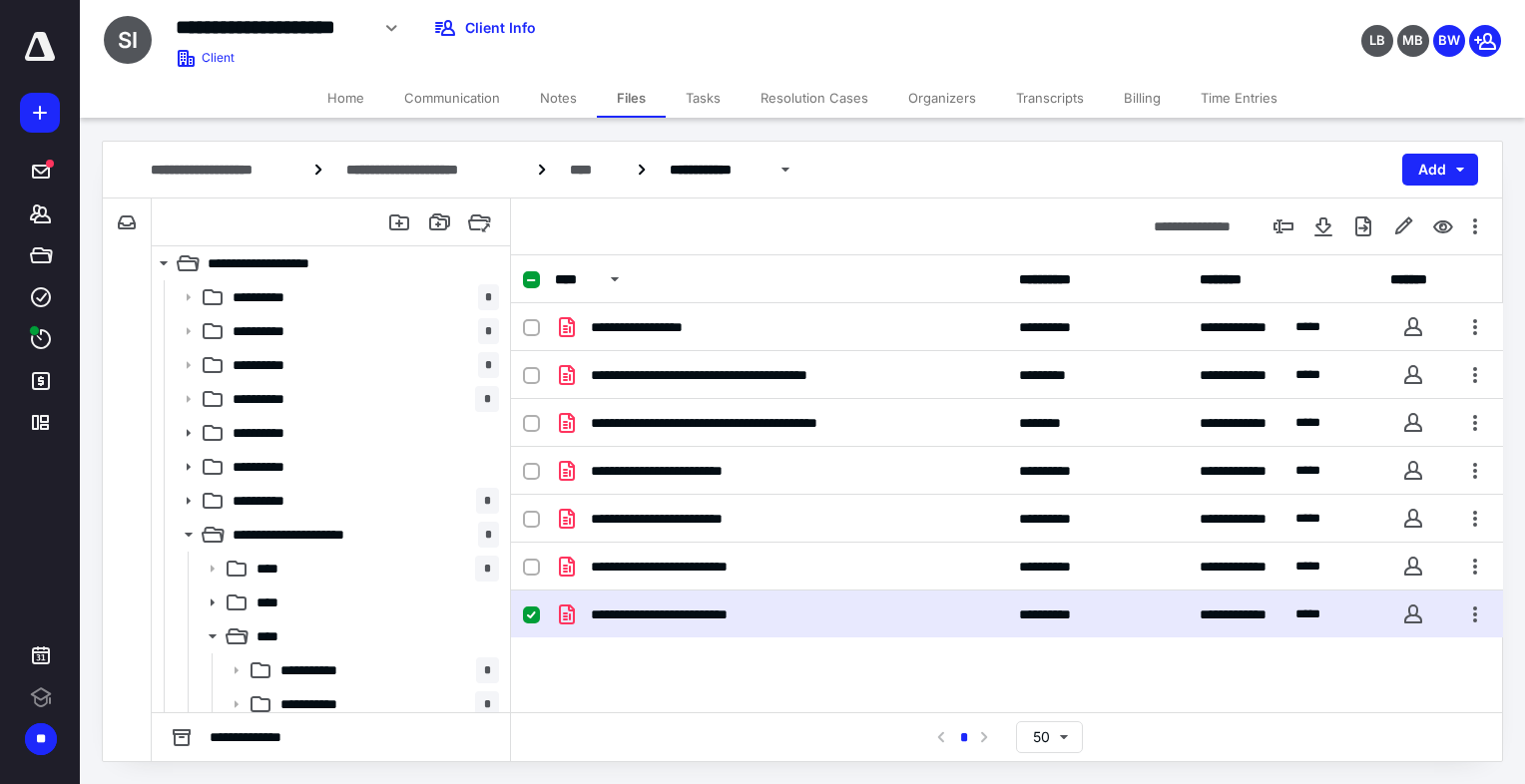 click on "**********" at bounding box center (1007, 484) 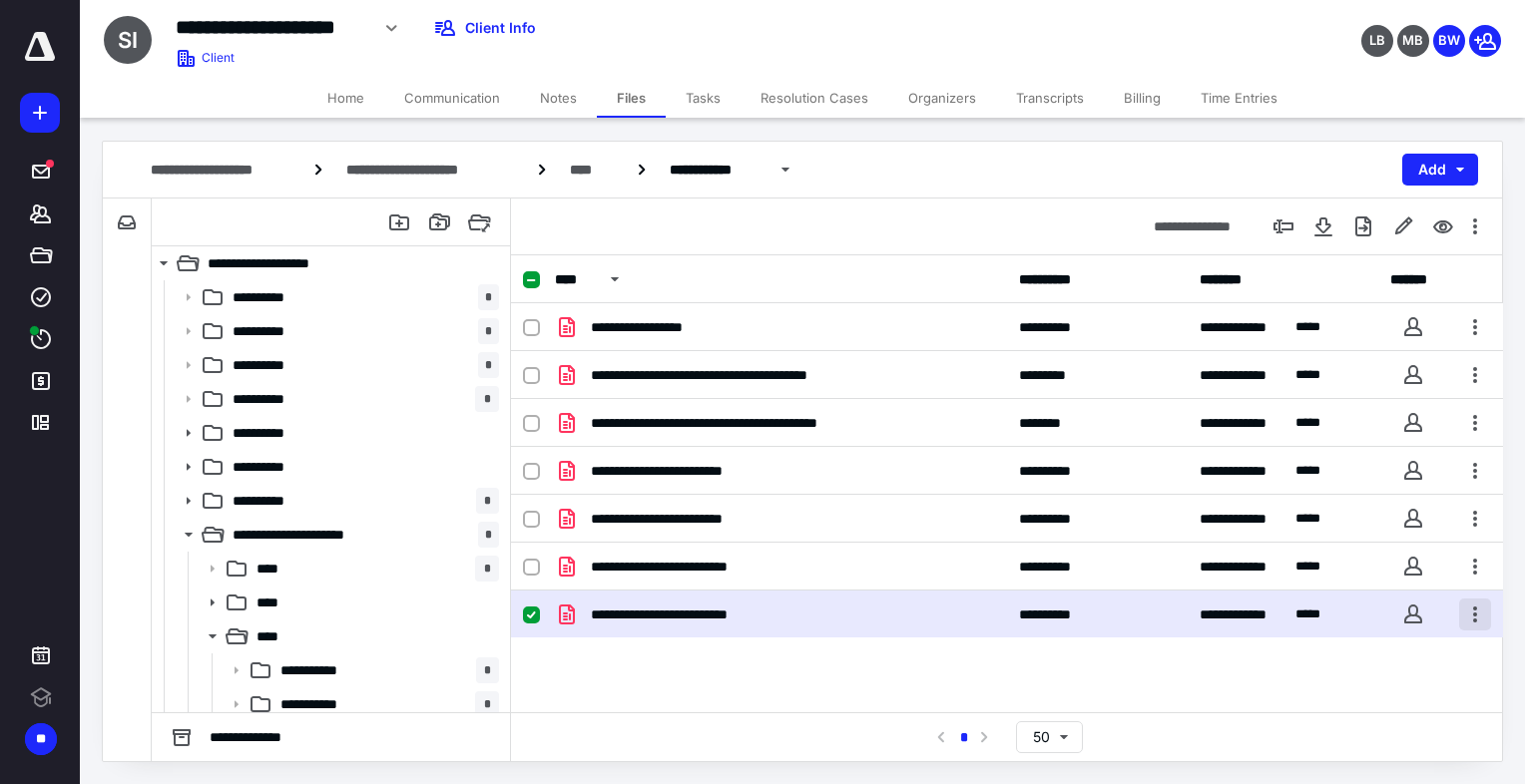 click at bounding box center (1475, 614) 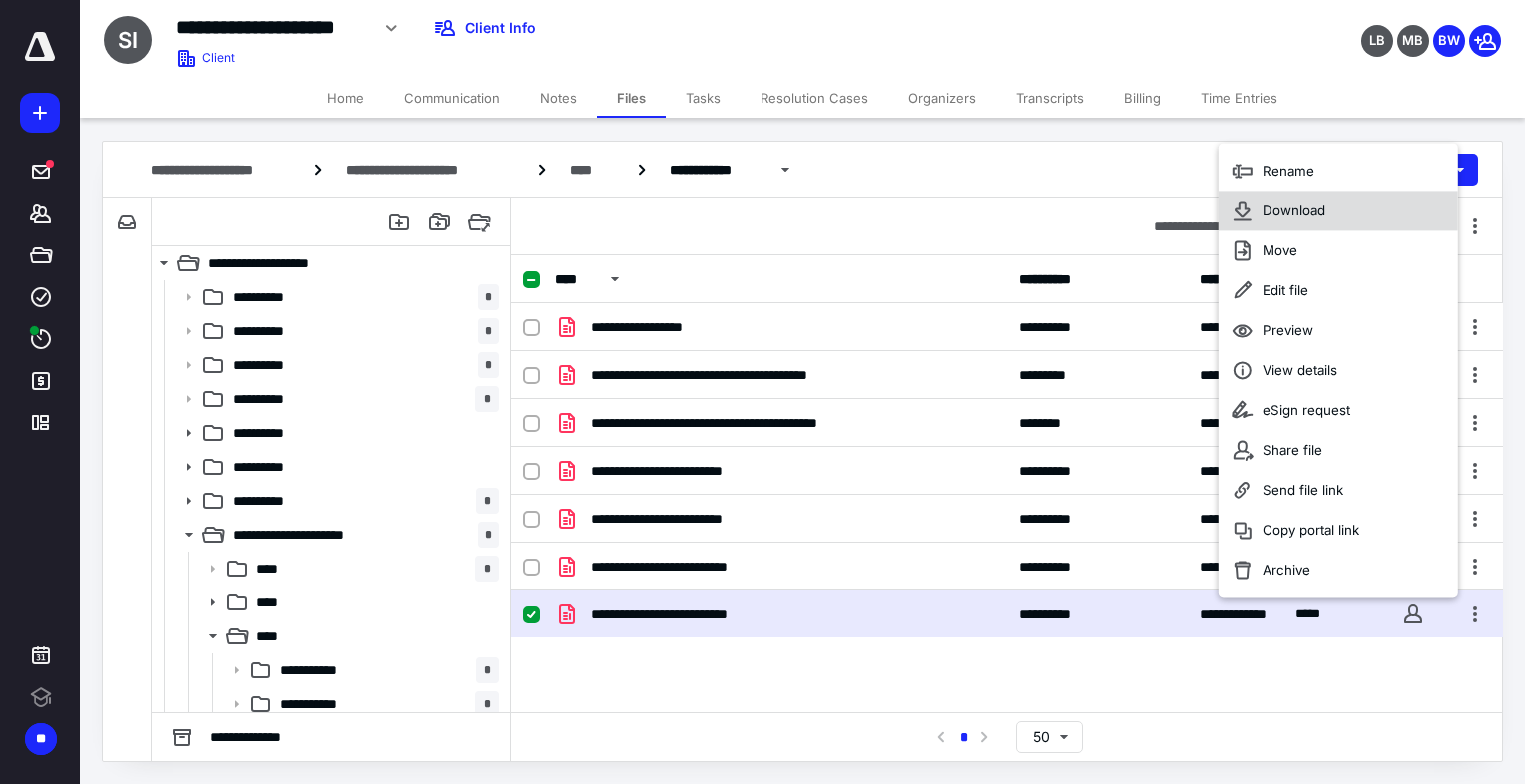 click on "Download" at bounding box center [1293, 210] 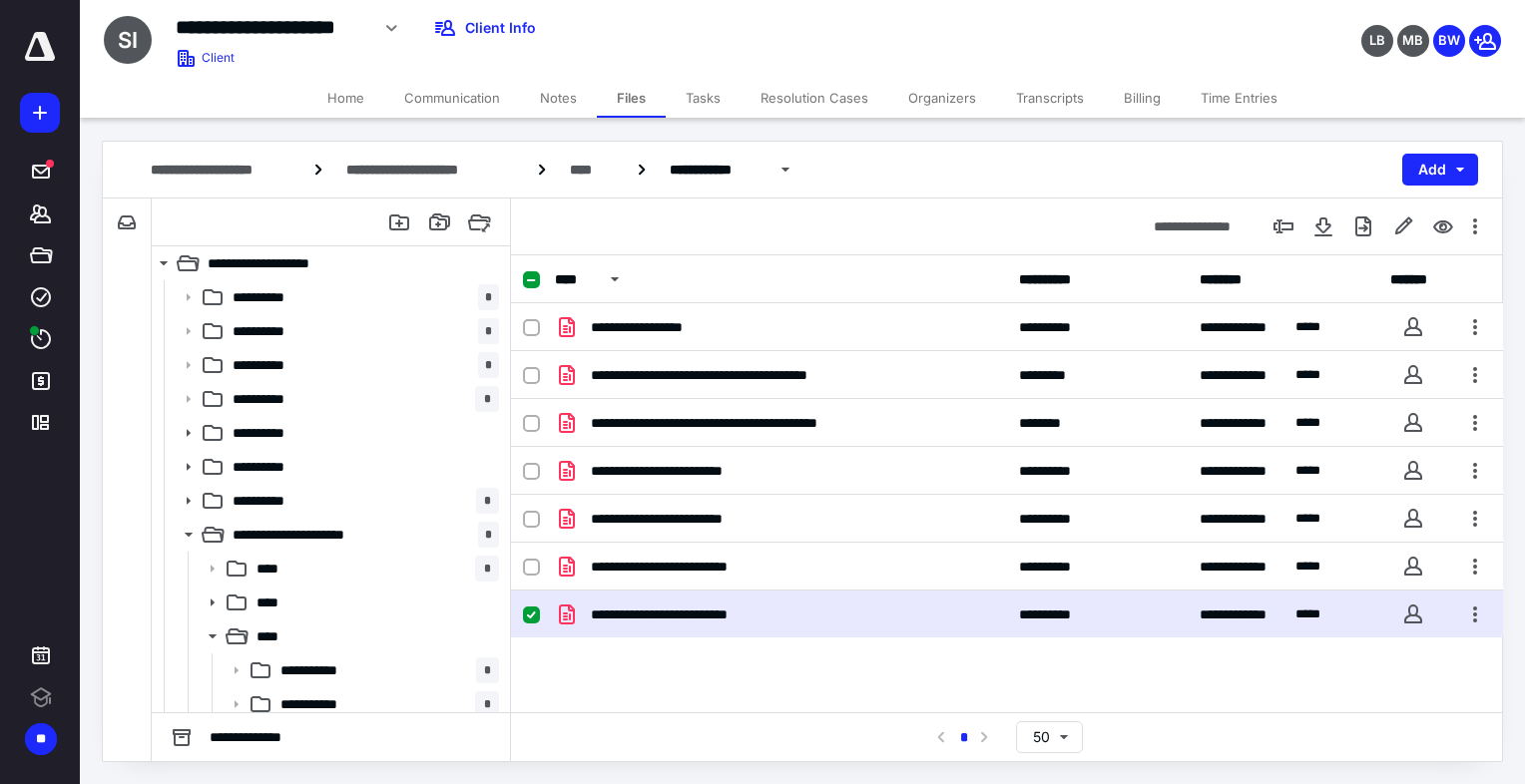 click on "**********" at bounding box center [1007, 484] 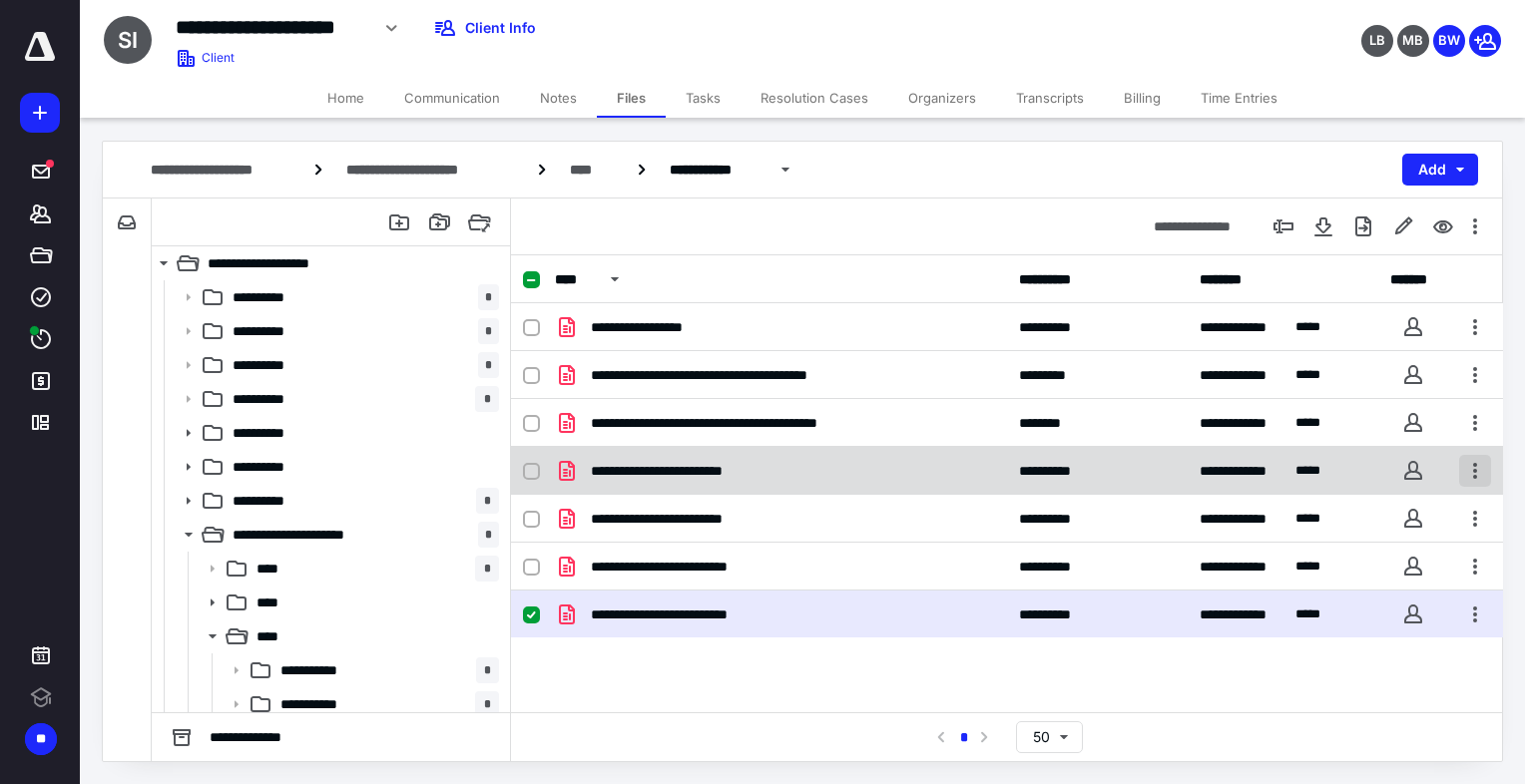 click at bounding box center [1475, 471] 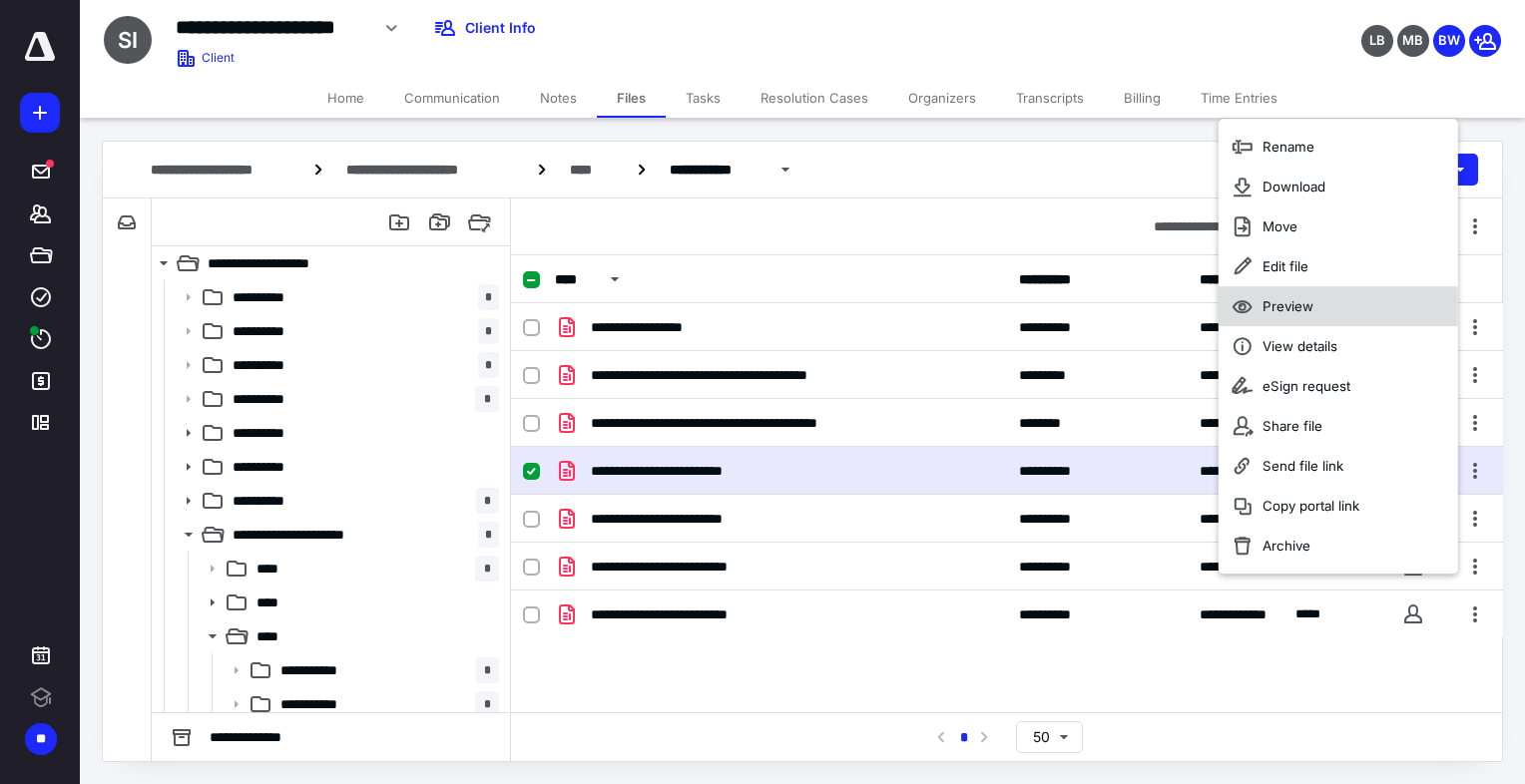 click on "Preview" at bounding box center [1338, 306] 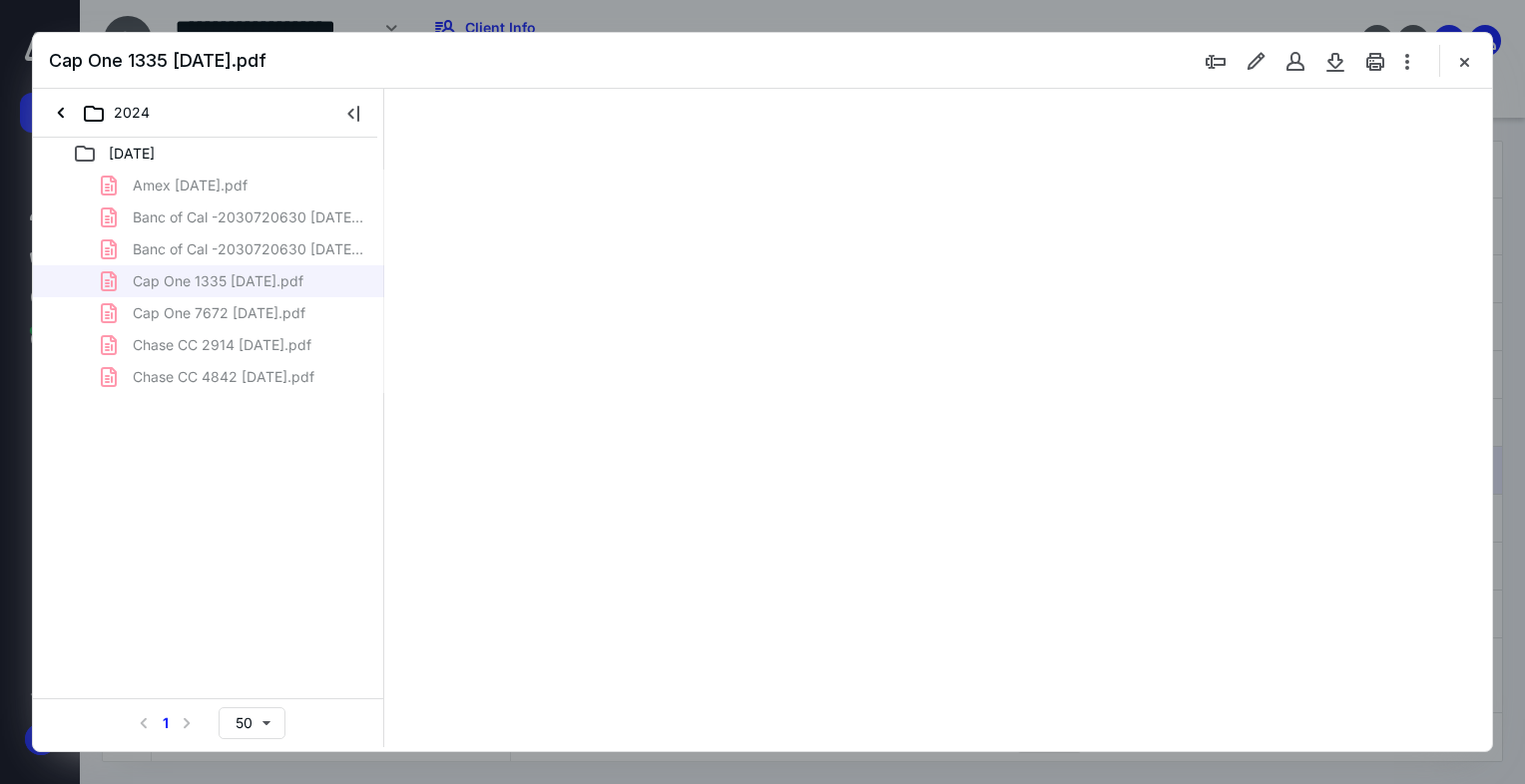 scroll, scrollTop: 0, scrollLeft: 0, axis: both 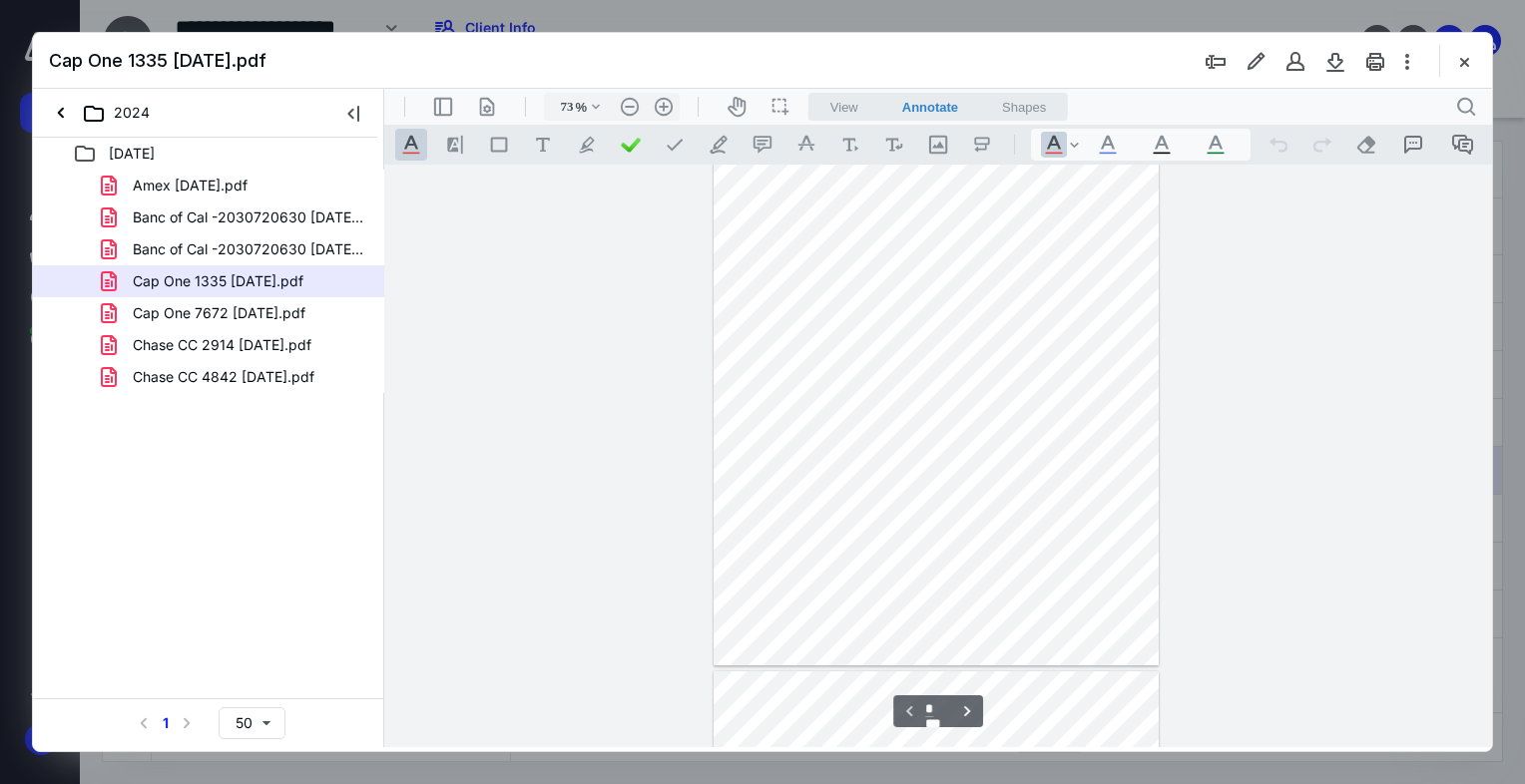 drag, startPoint x: 828, startPoint y: 59, endPoint x: 1000, endPoint y: 70, distance: 172.35139 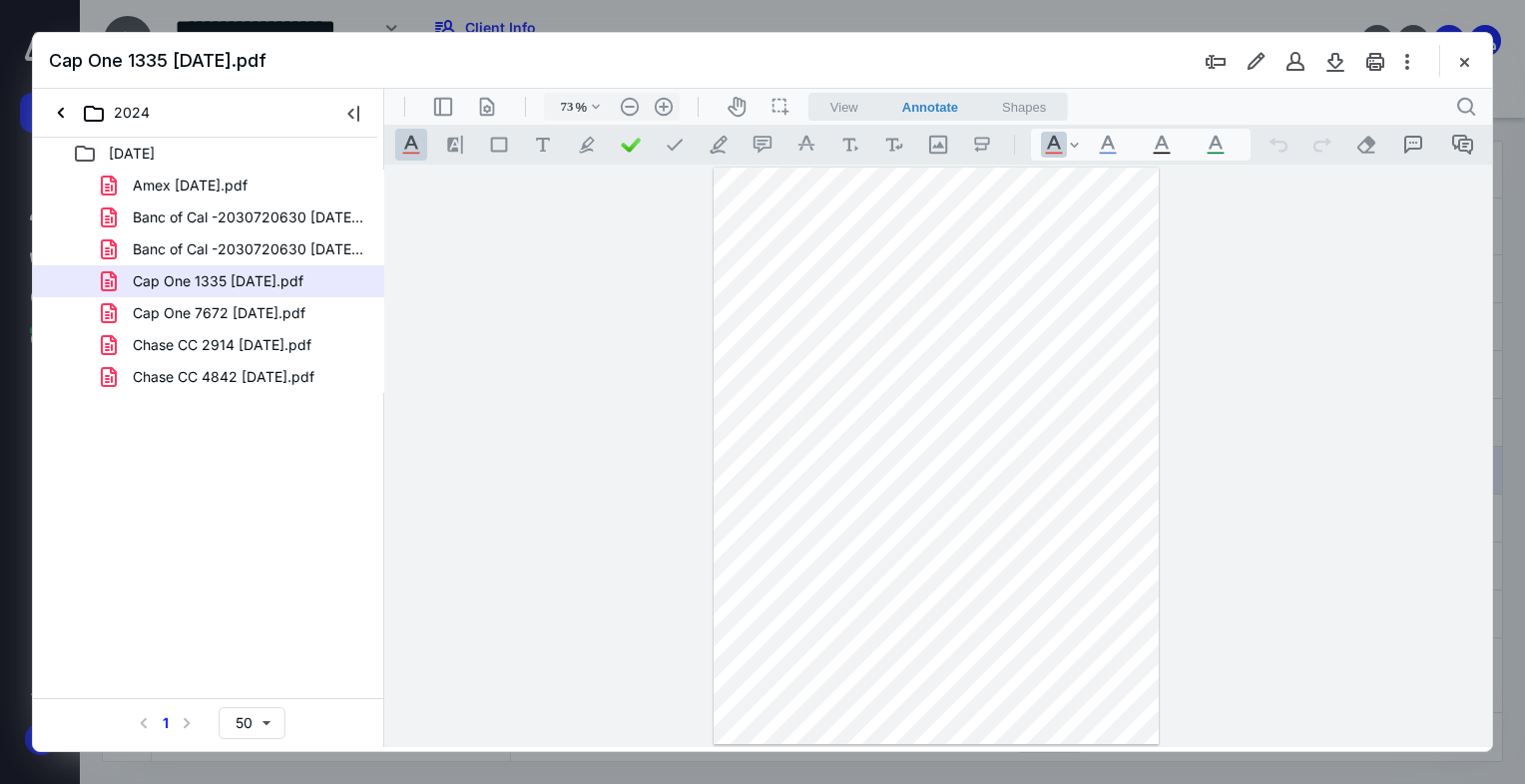 click at bounding box center [938, 456] 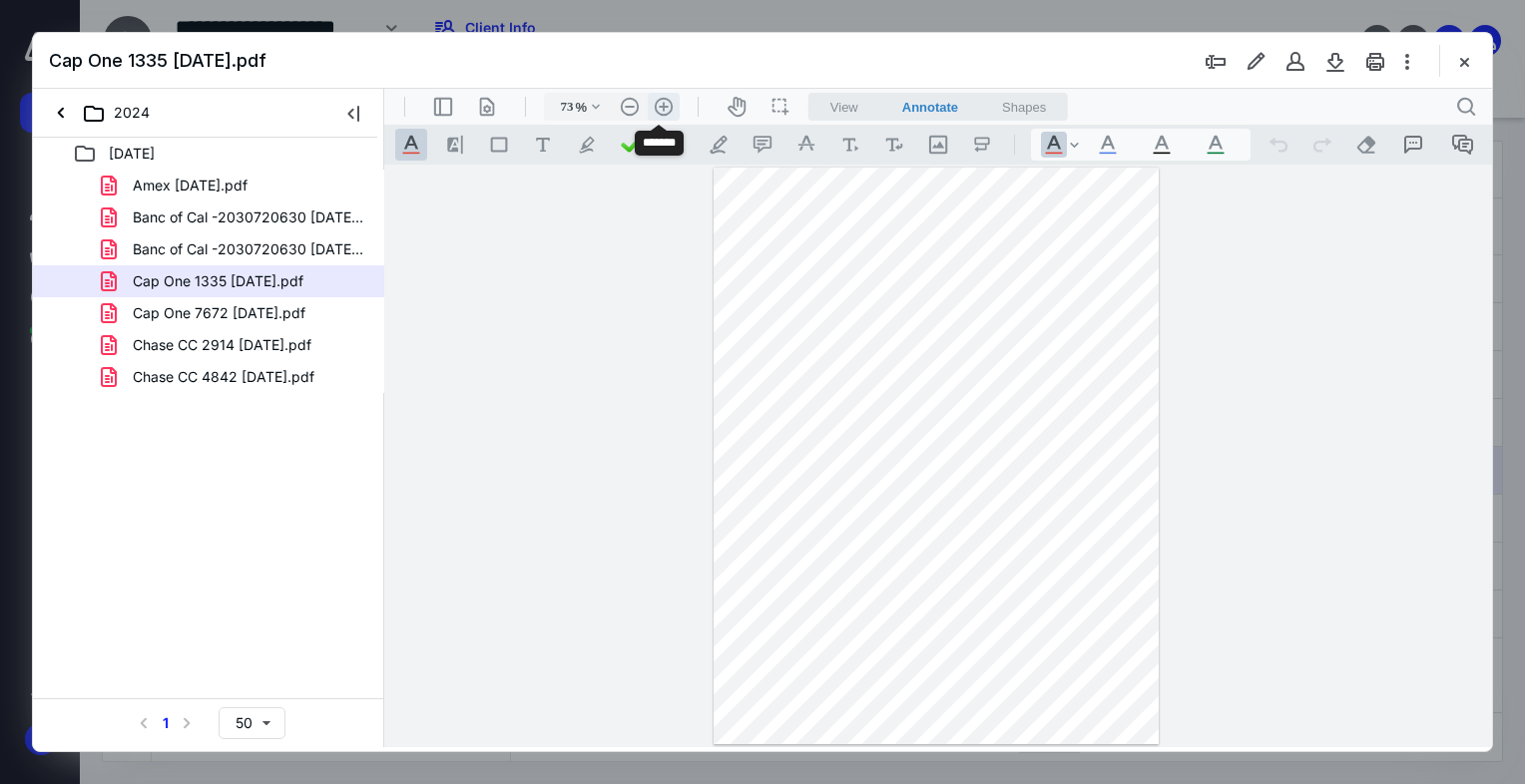 click on ".cls-1{fill:#abb0c4;} icon - header - zoom - in - line" at bounding box center [664, 107] 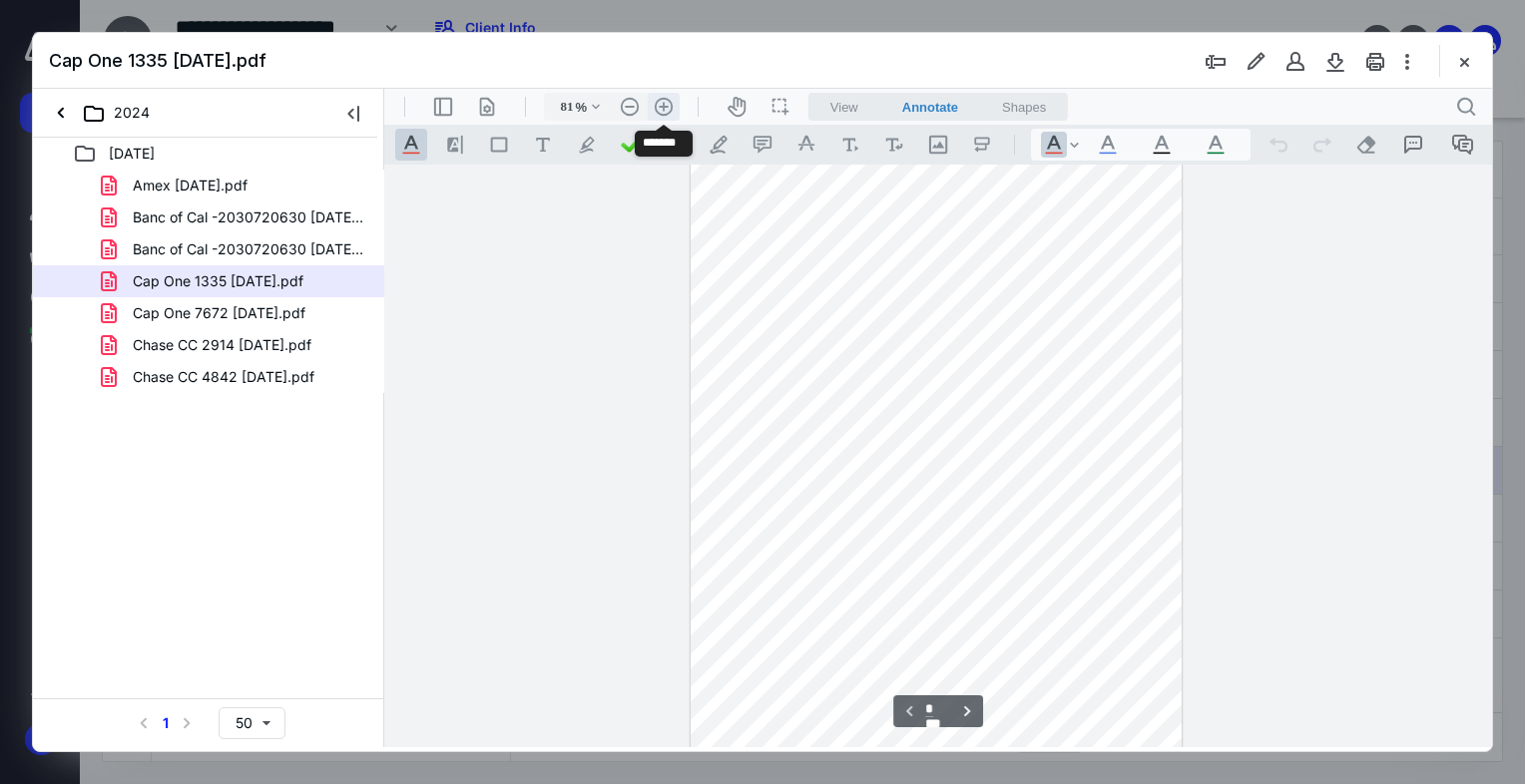 click on ".cls-1{fill:#abb0c4;} icon - header - zoom - in - line" at bounding box center [664, 107] 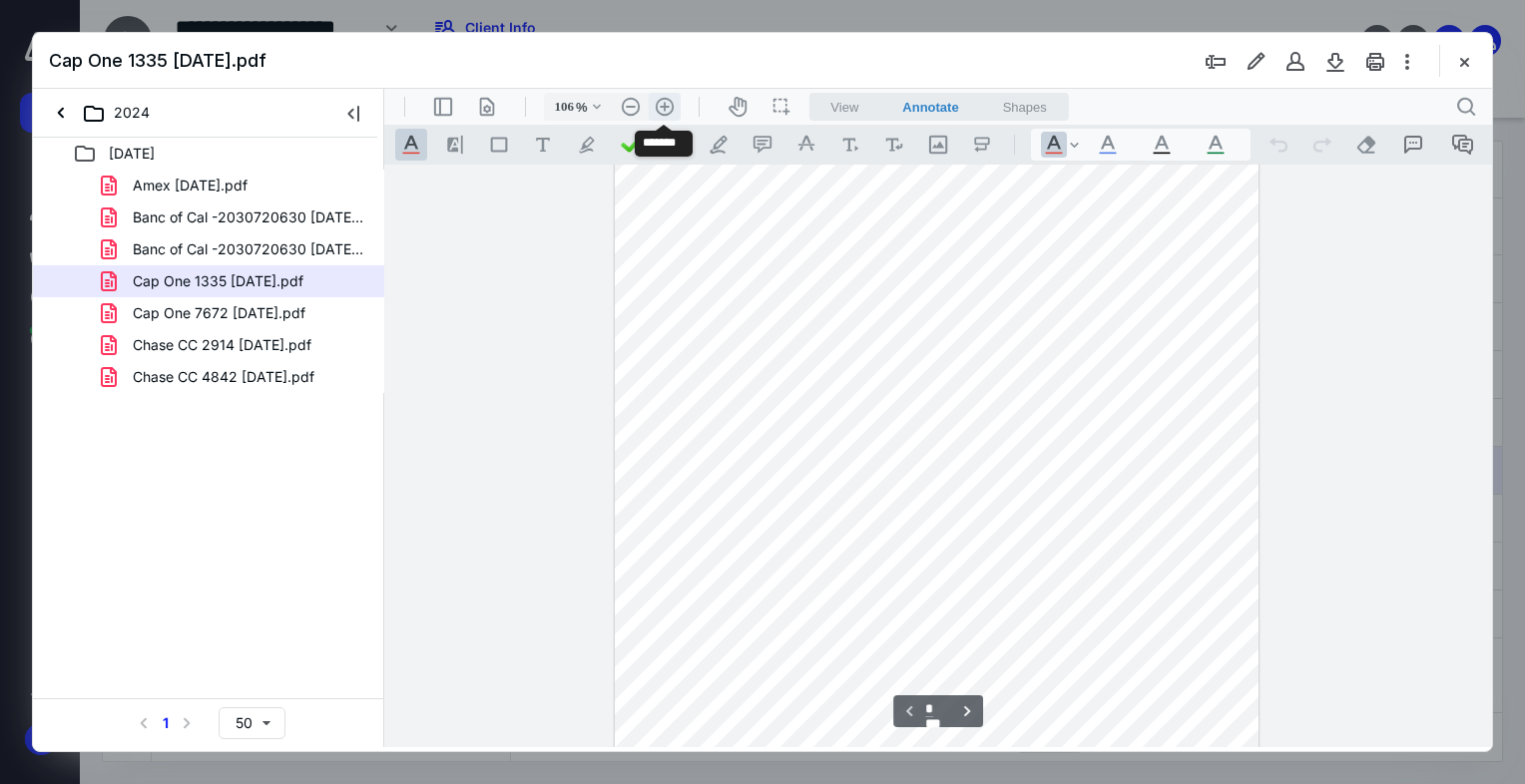 click on ".cls-1{fill:#abb0c4;} icon - header - zoom - in - line" at bounding box center (665, 107) 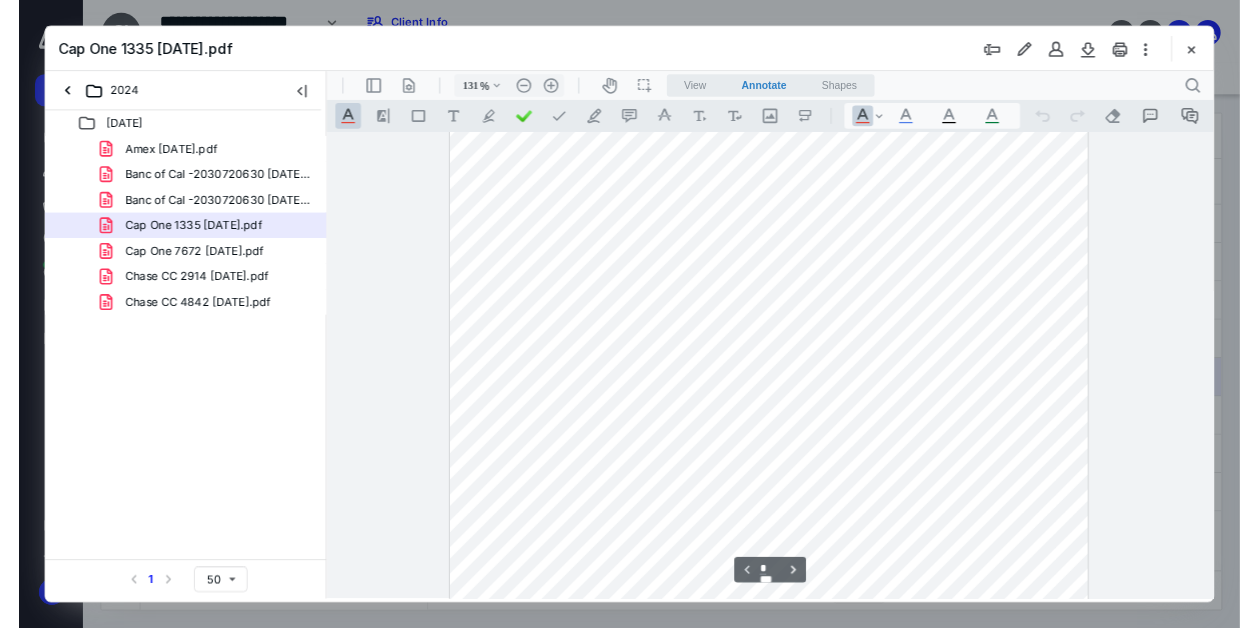 scroll, scrollTop: 0, scrollLeft: 0, axis: both 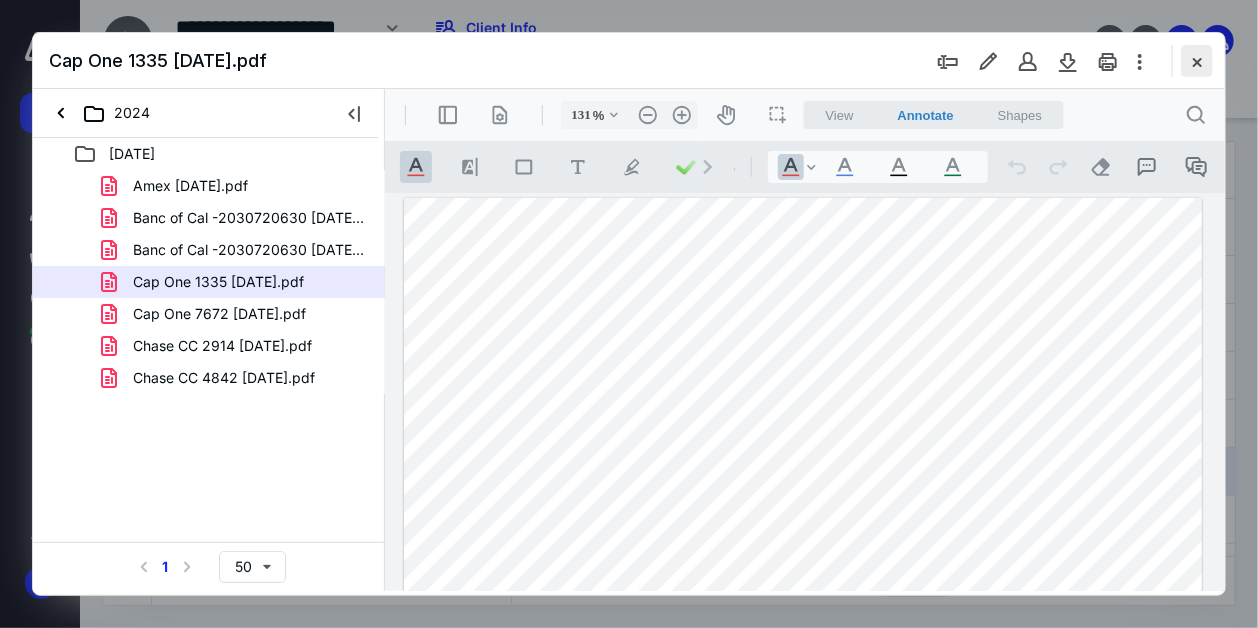 click at bounding box center [1197, 61] 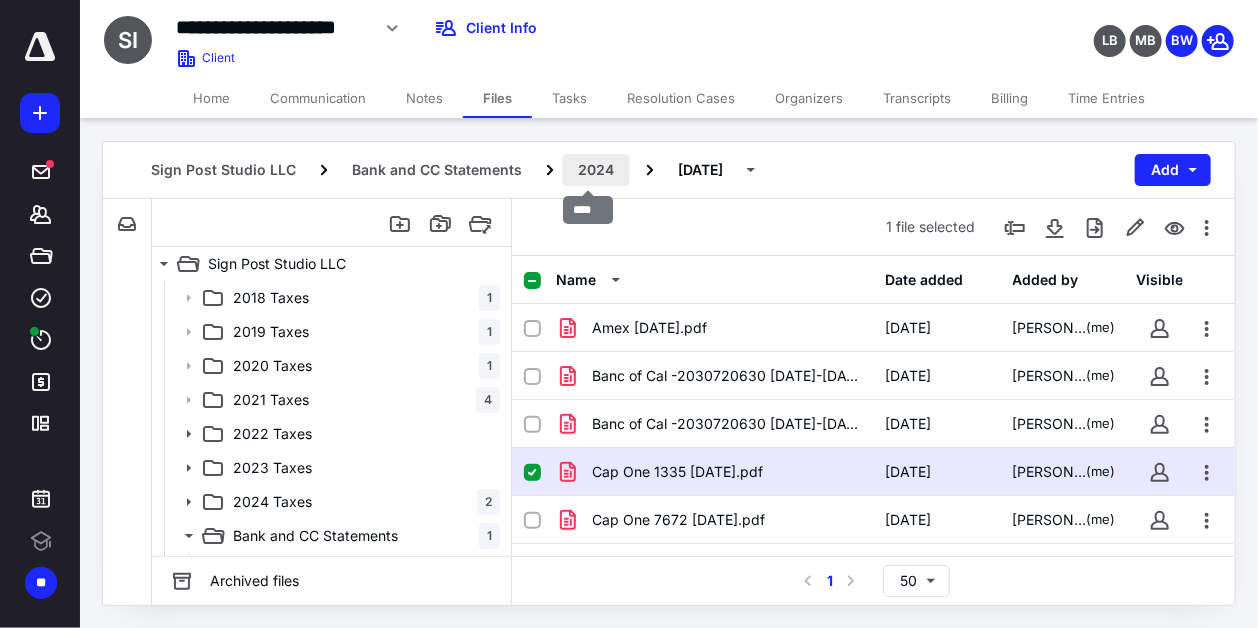 click on "2024" at bounding box center [596, 170] 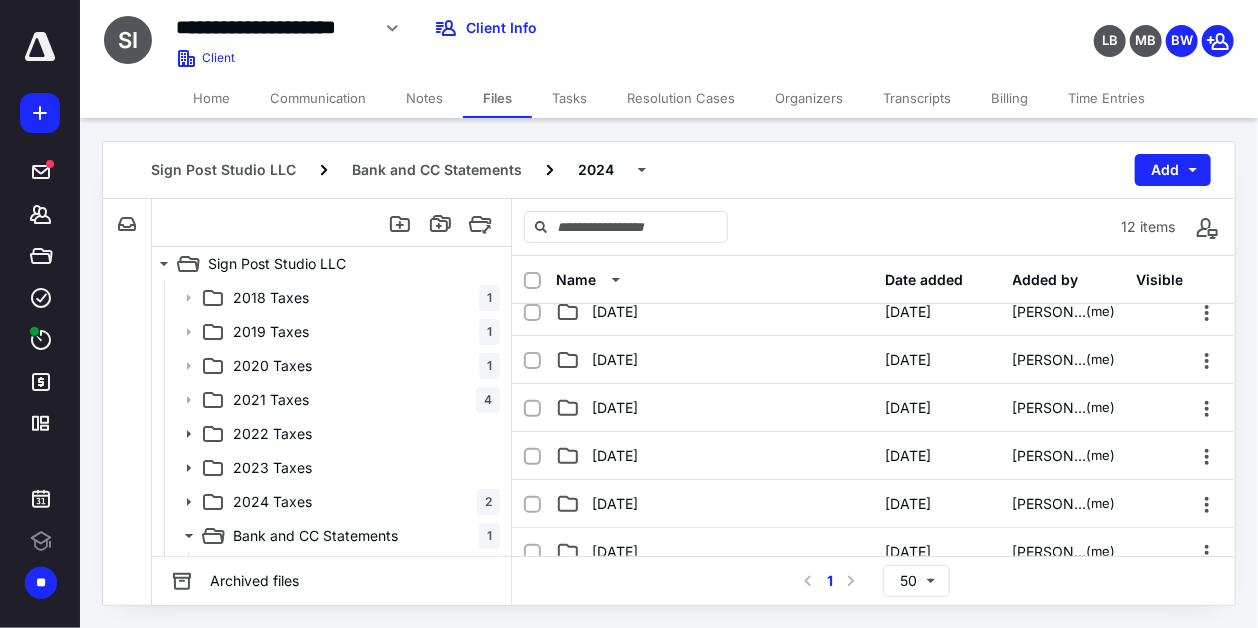 scroll, scrollTop: 0, scrollLeft: 0, axis: both 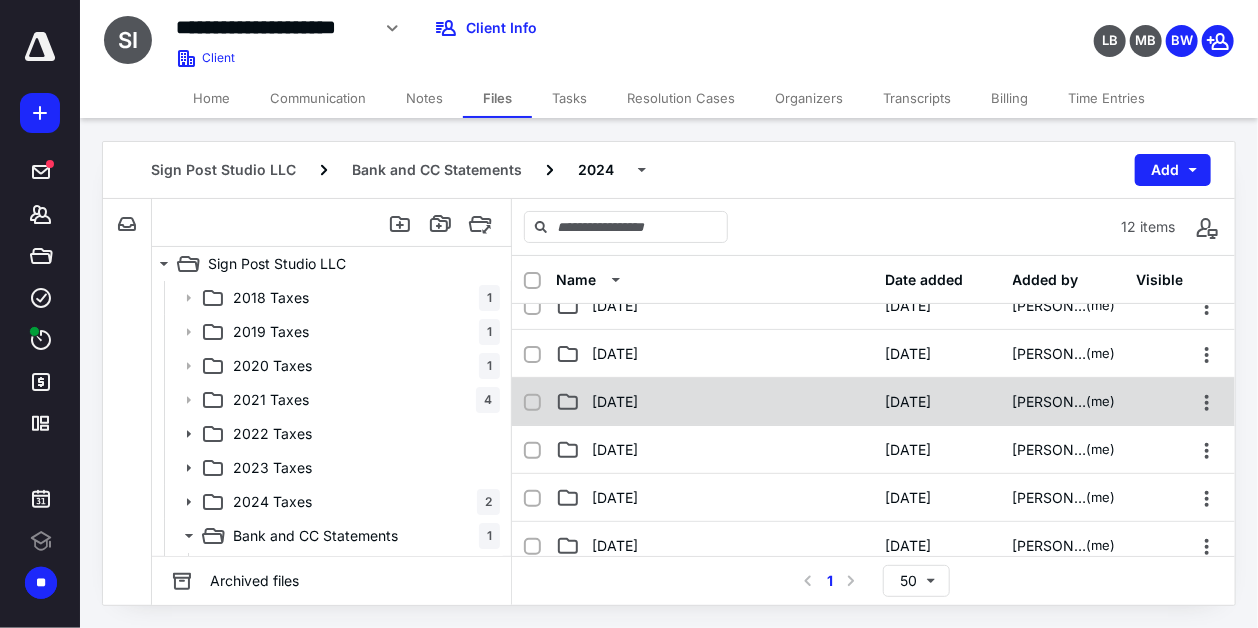 click on "[DATE]" at bounding box center [615, 402] 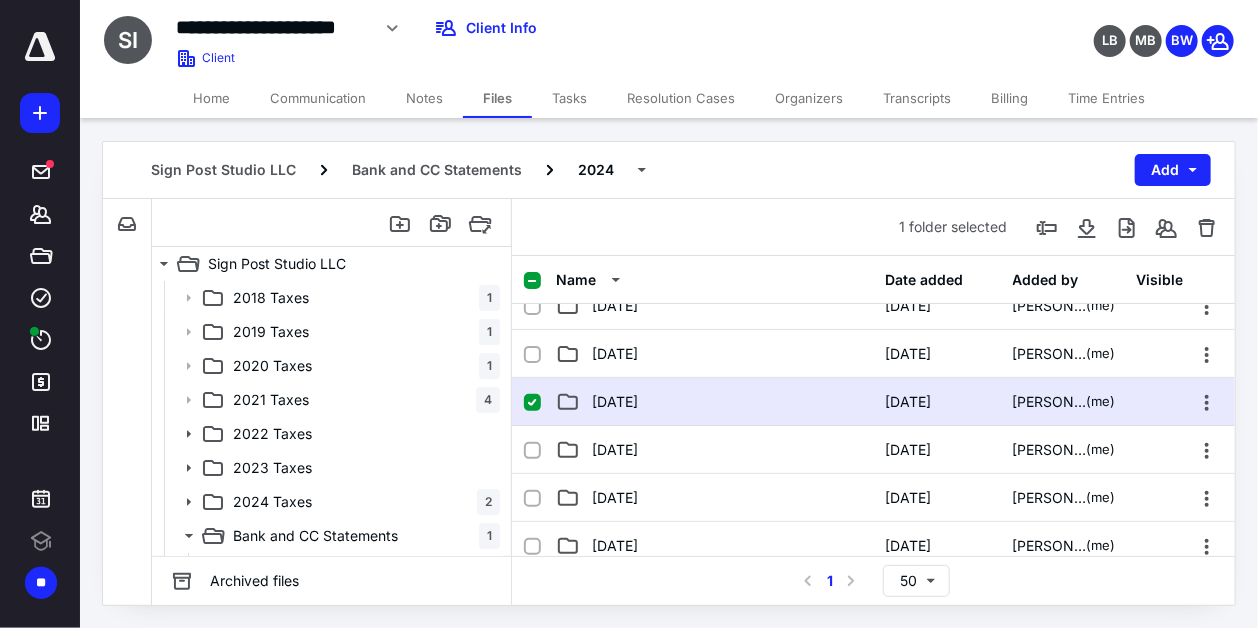 click on "[DATE]" at bounding box center [615, 402] 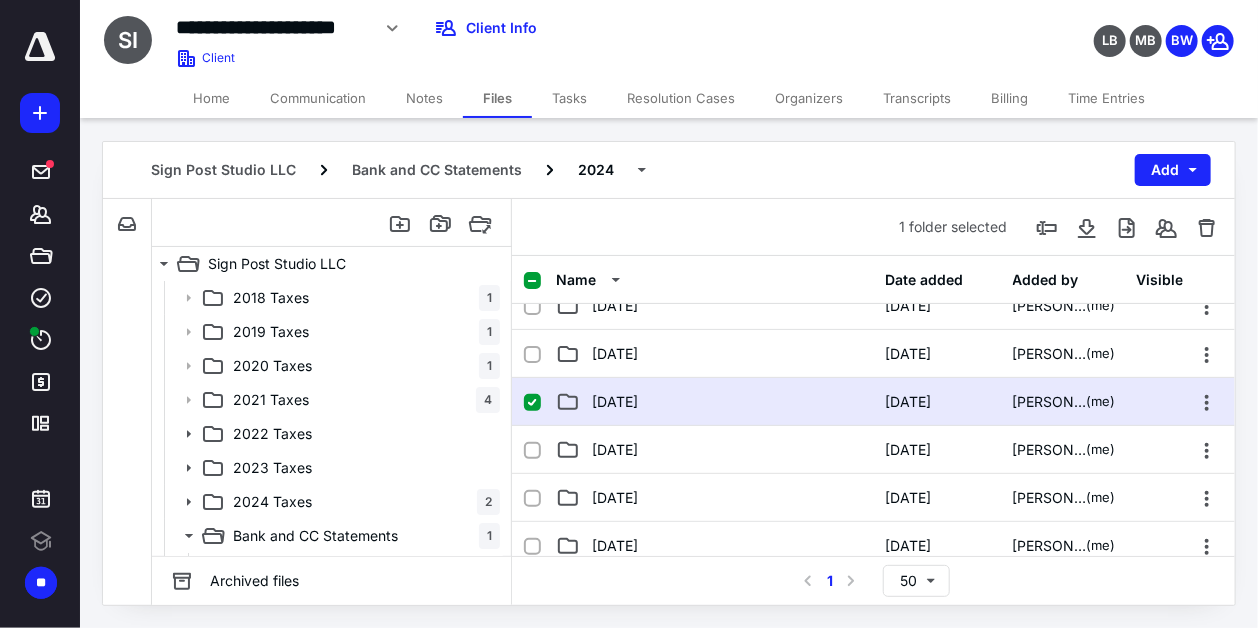 scroll, scrollTop: 0, scrollLeft: 0, axis: both 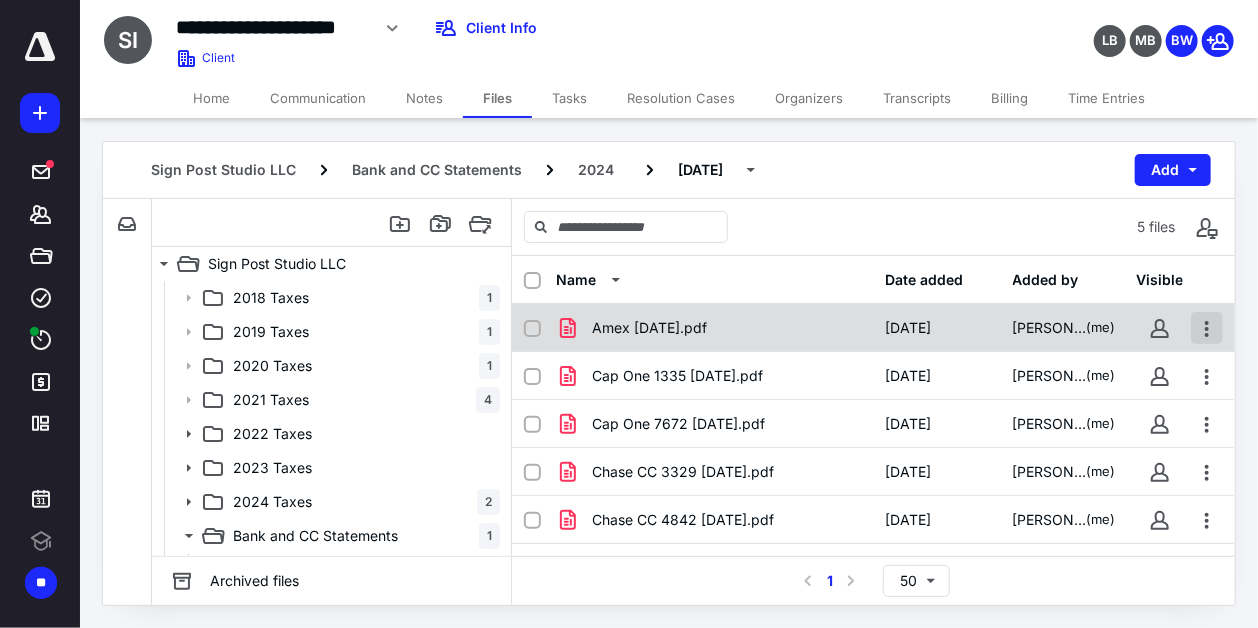 click at bounding box center (1207, 328) 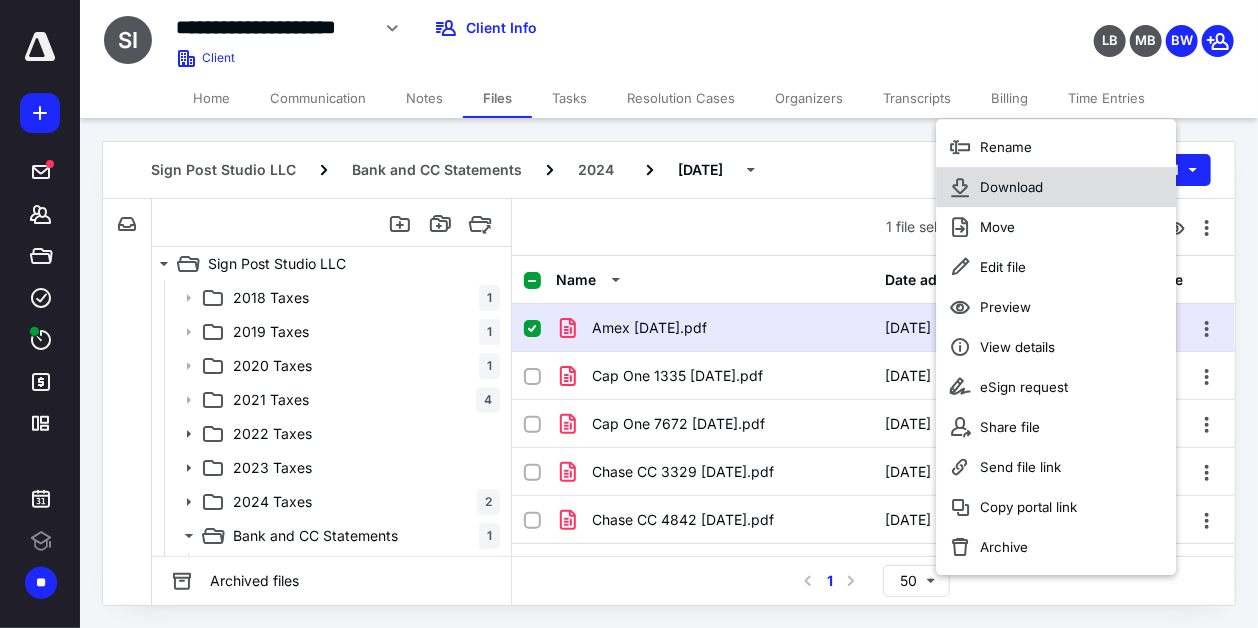 click on "Download" at bounding box center [1012, 187] 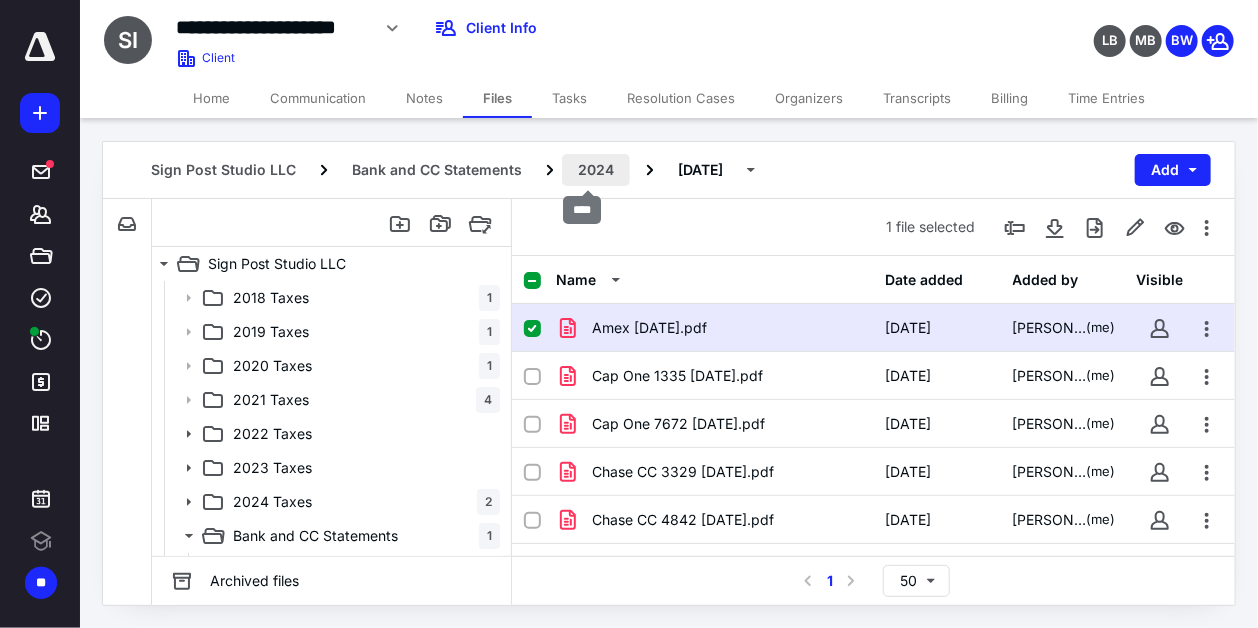 click on "2024" at bounding box center [596, 170] 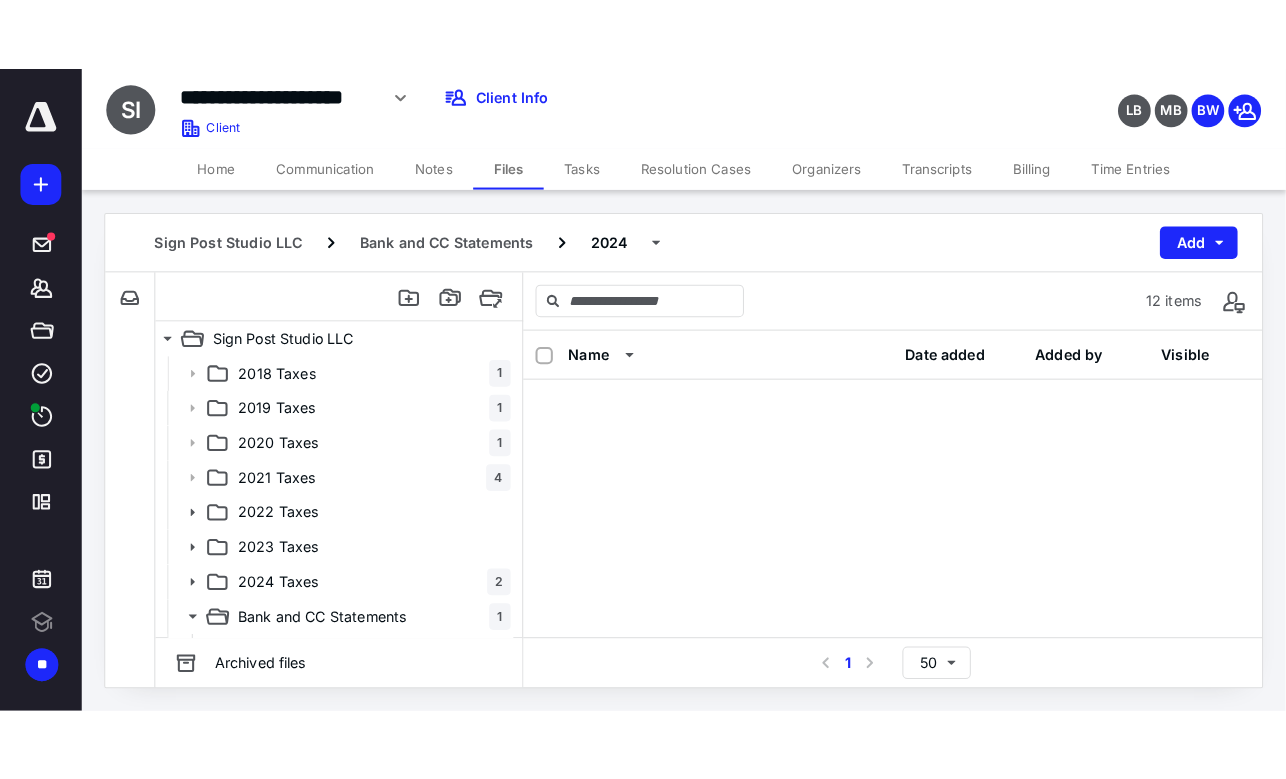 scroll, scrollTop: 287, scrollLeft: 0, axis: vertical 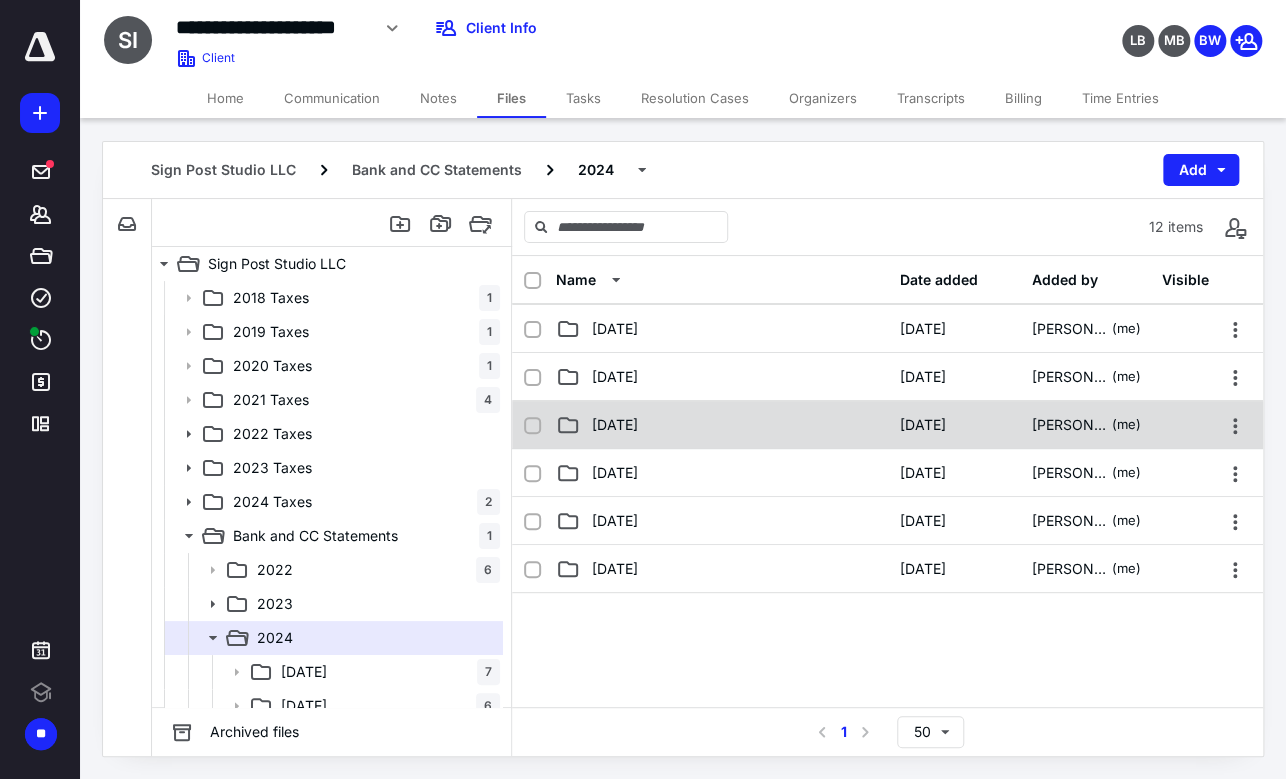 click on "[DATE]" at bounding box center [615, 425] 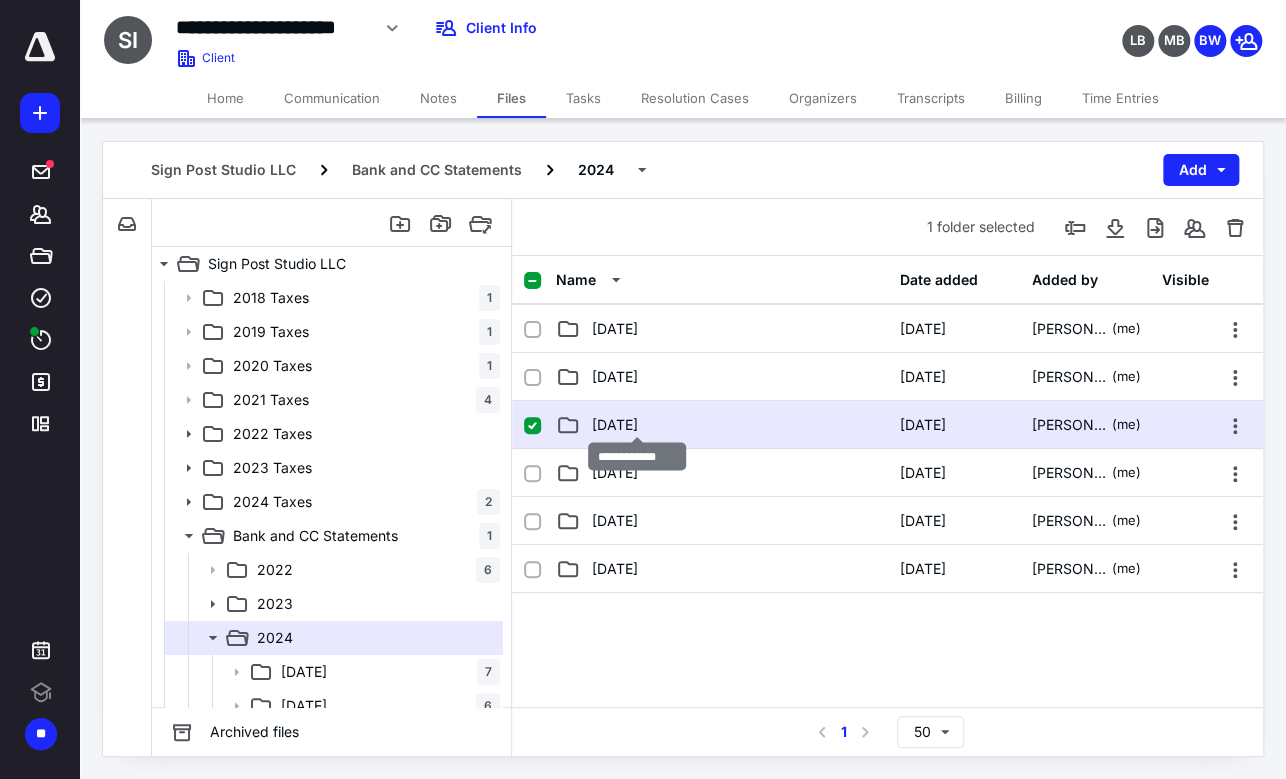 click on "[DATE]" at bounding box center [615, 425] 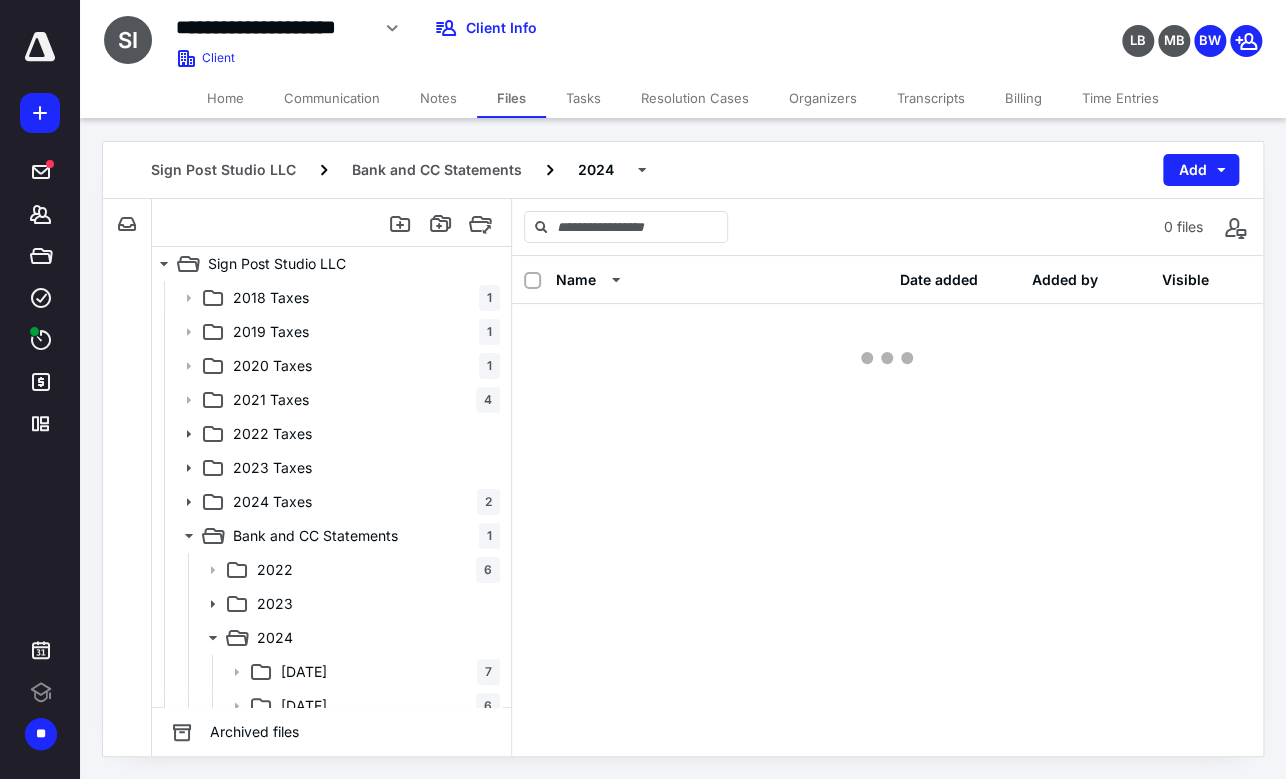 scroll, scrollTop: 0, scrollLeft: 0, axis: both 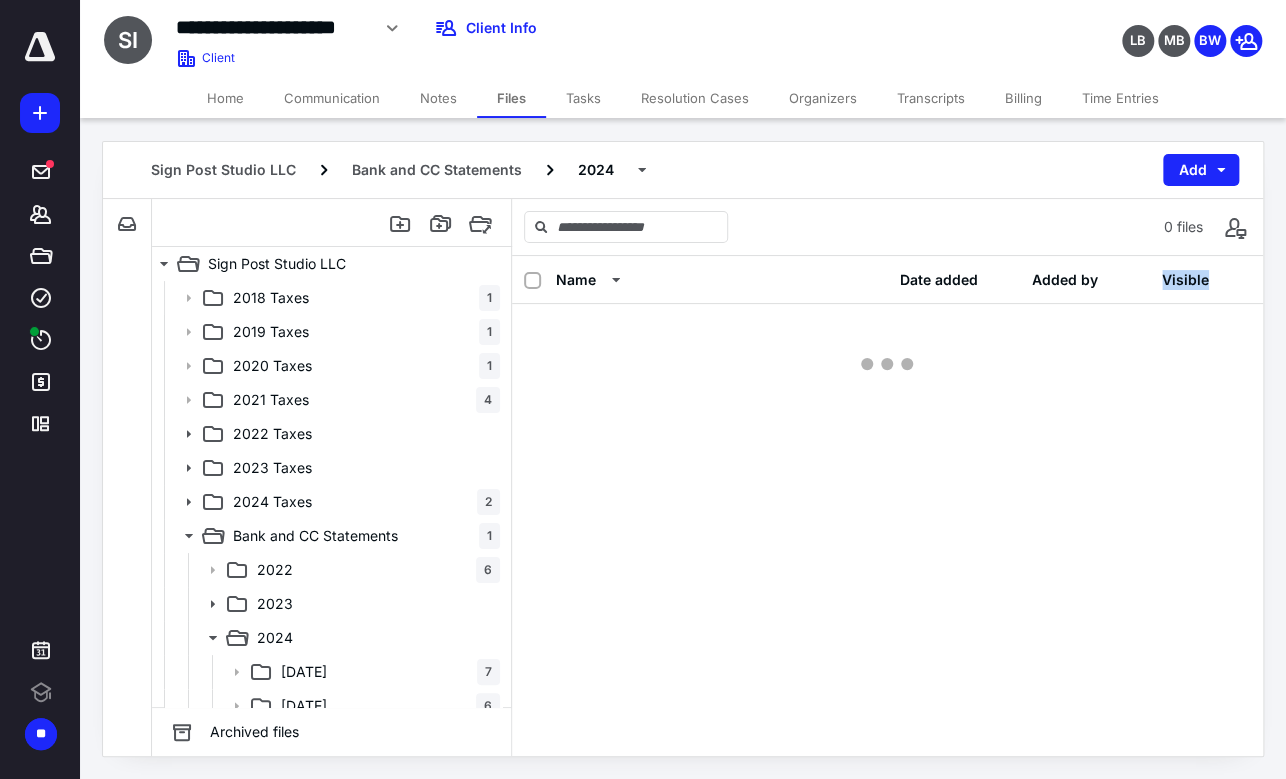 click on "Name Date added Added by Visible" at bounding box center (887, 506) 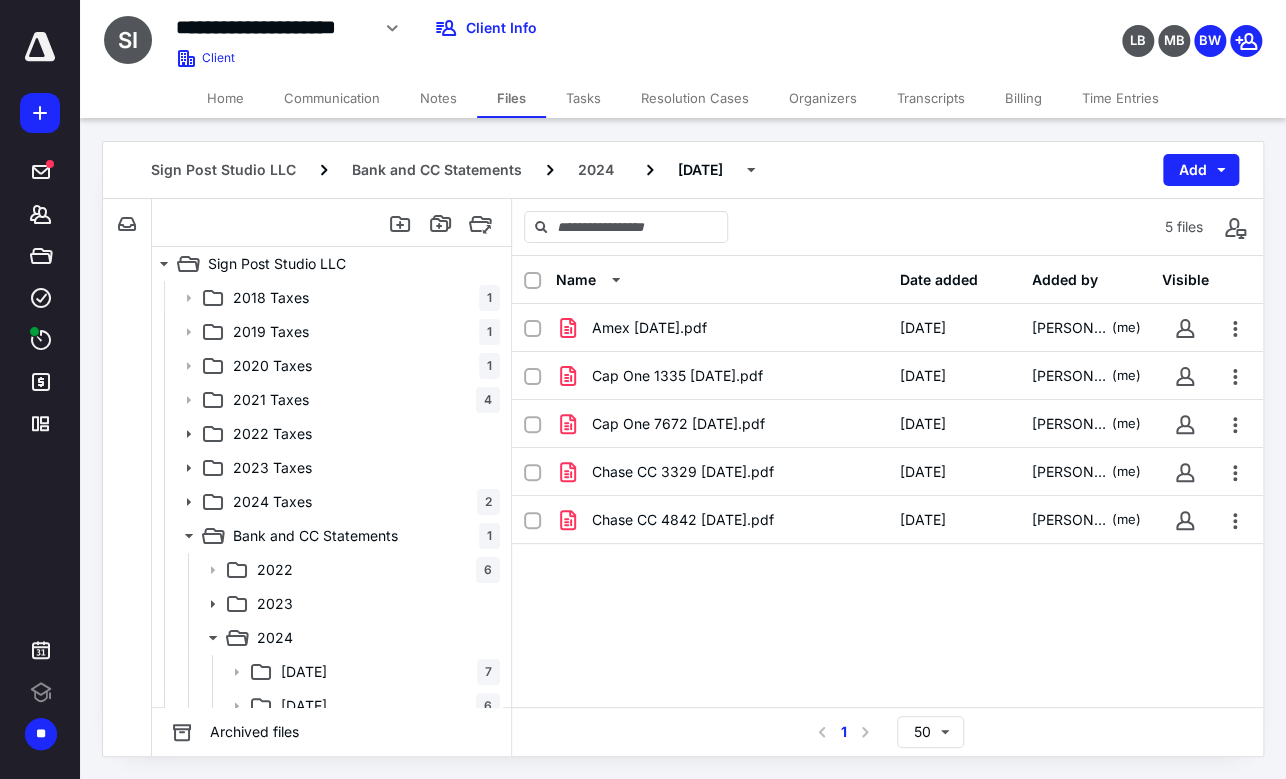 click on "Amex [DATE].pdf [DATE] [PERSON_NAME]  (me) Cap One 1335 [DATE].pdf [DATE] [PERSON_NAME]  (me) Cap One 7672 [DATE].pdf [DATE] [PERSON_NAME]  (me) [PERSON_NAME] 3329 [DATE].pdf [DATE] [PERSON_NAME]  (me) [PERSON_NAME] 4842 [DATE].pdf [DATE] [PERSON_NAME]  (me)" at bounding box center (887, 454) 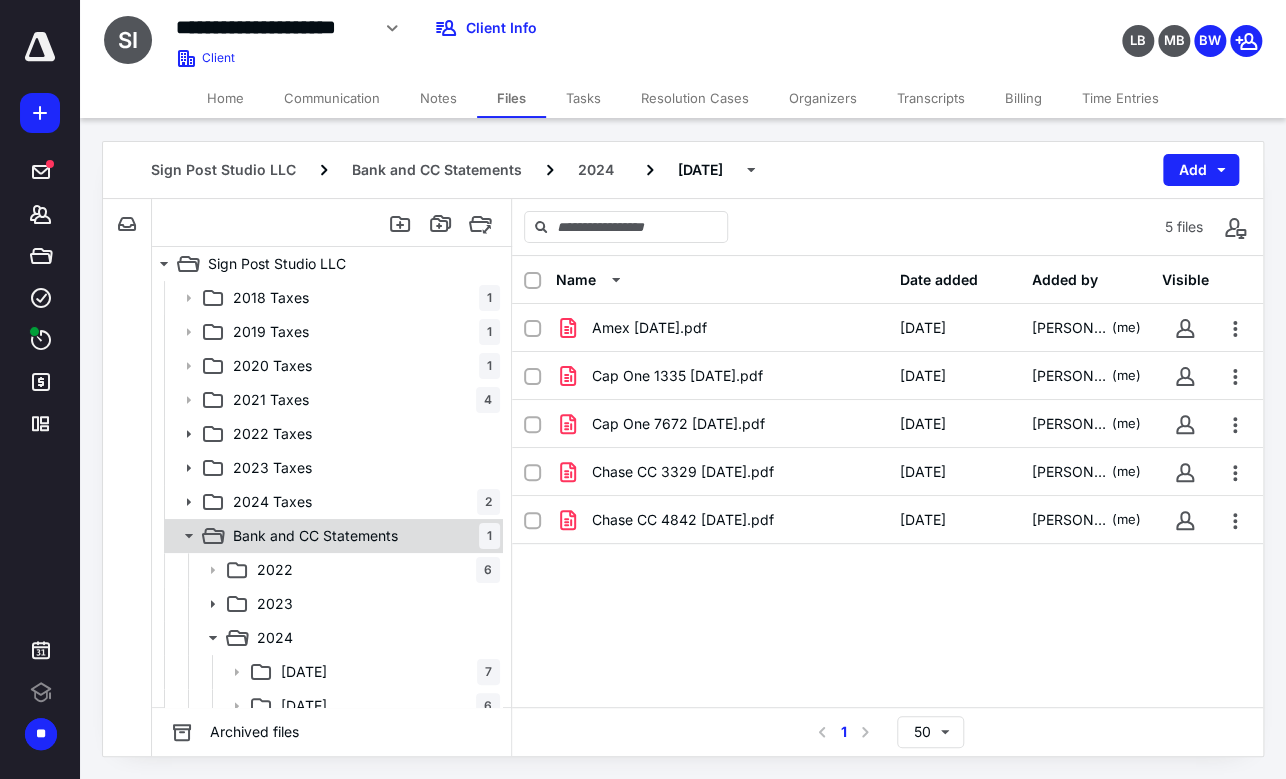 click 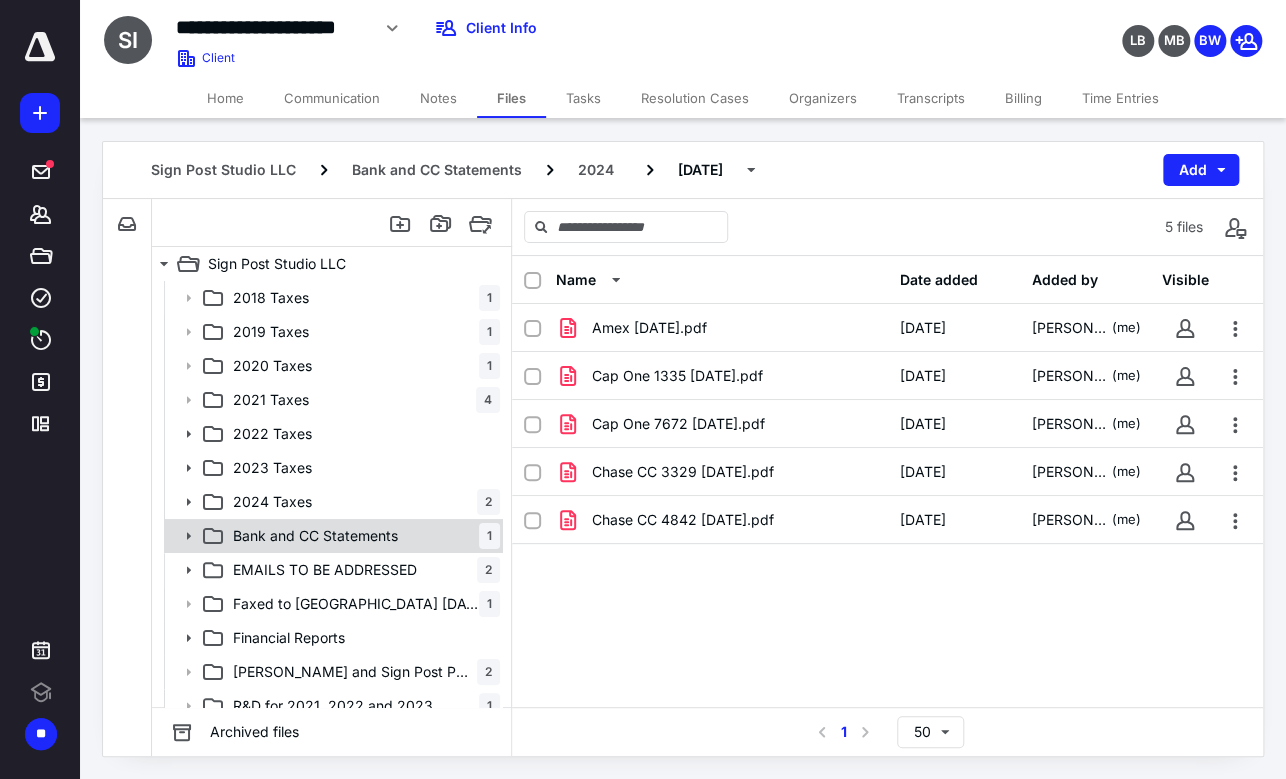 click 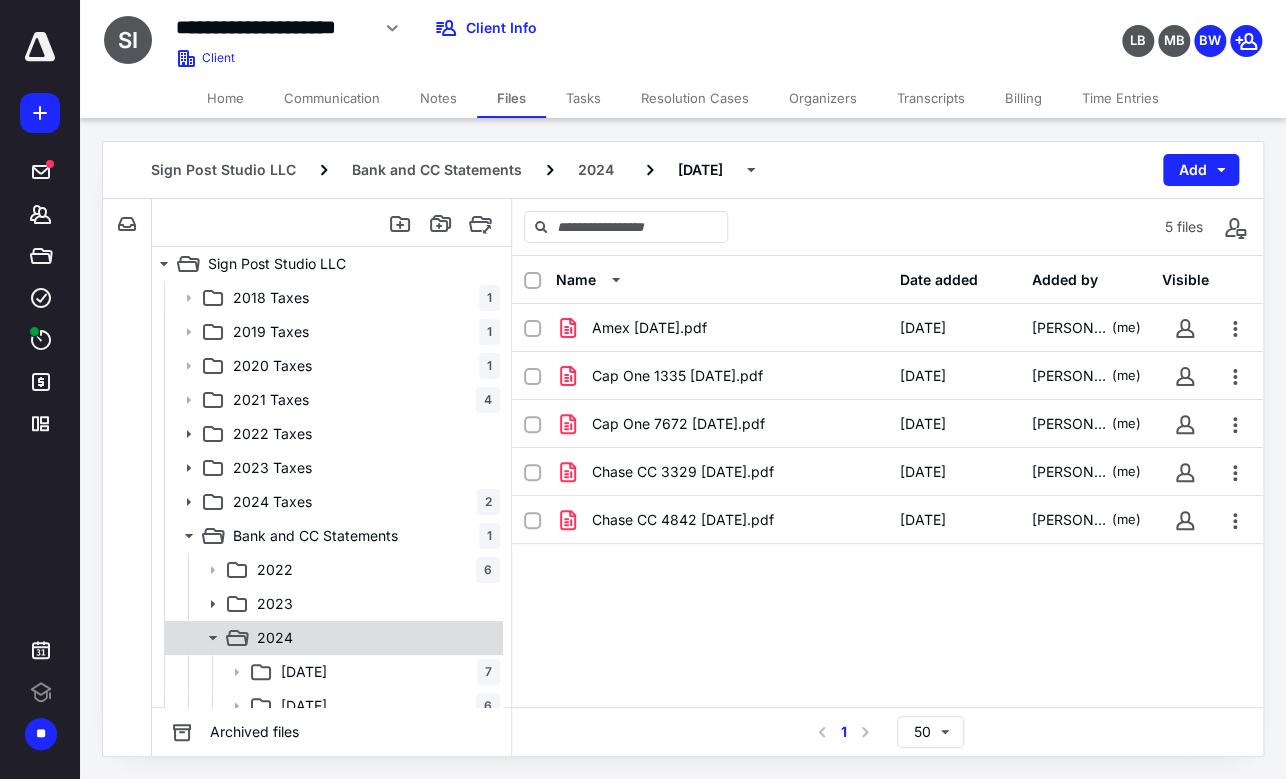 click 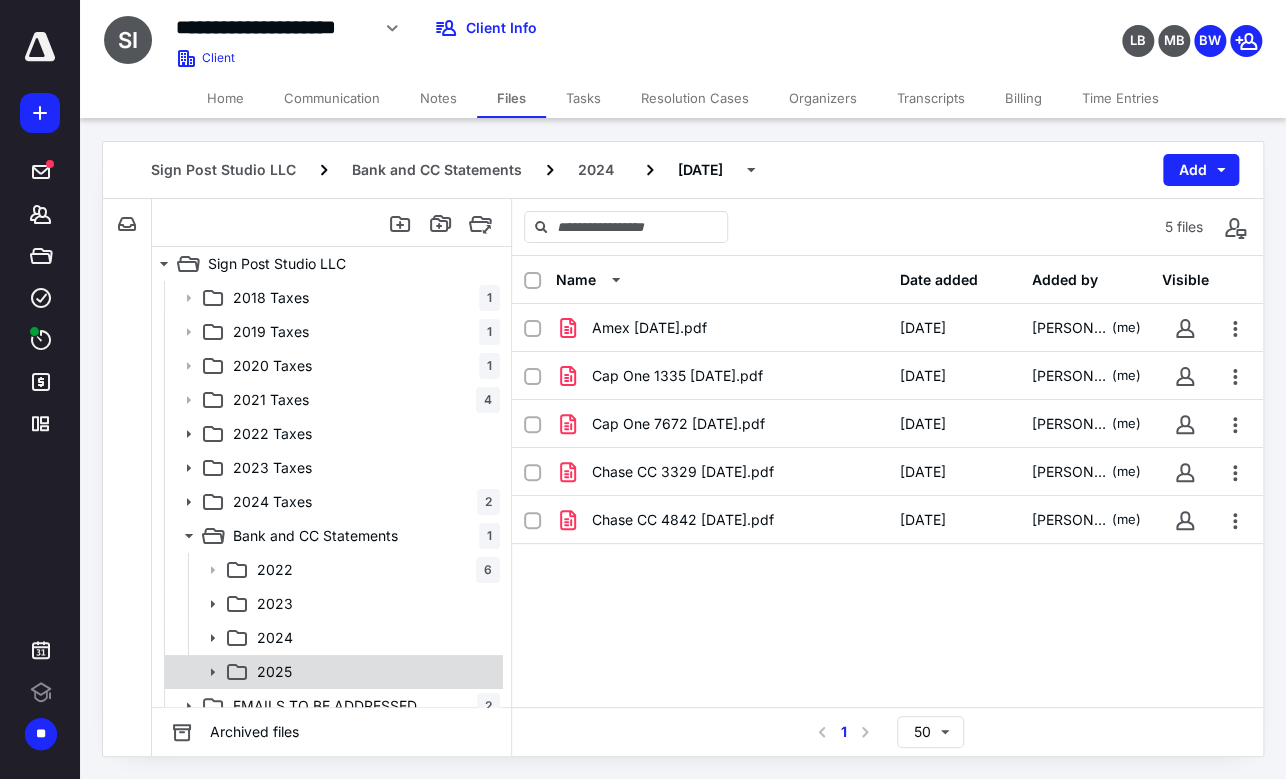 click 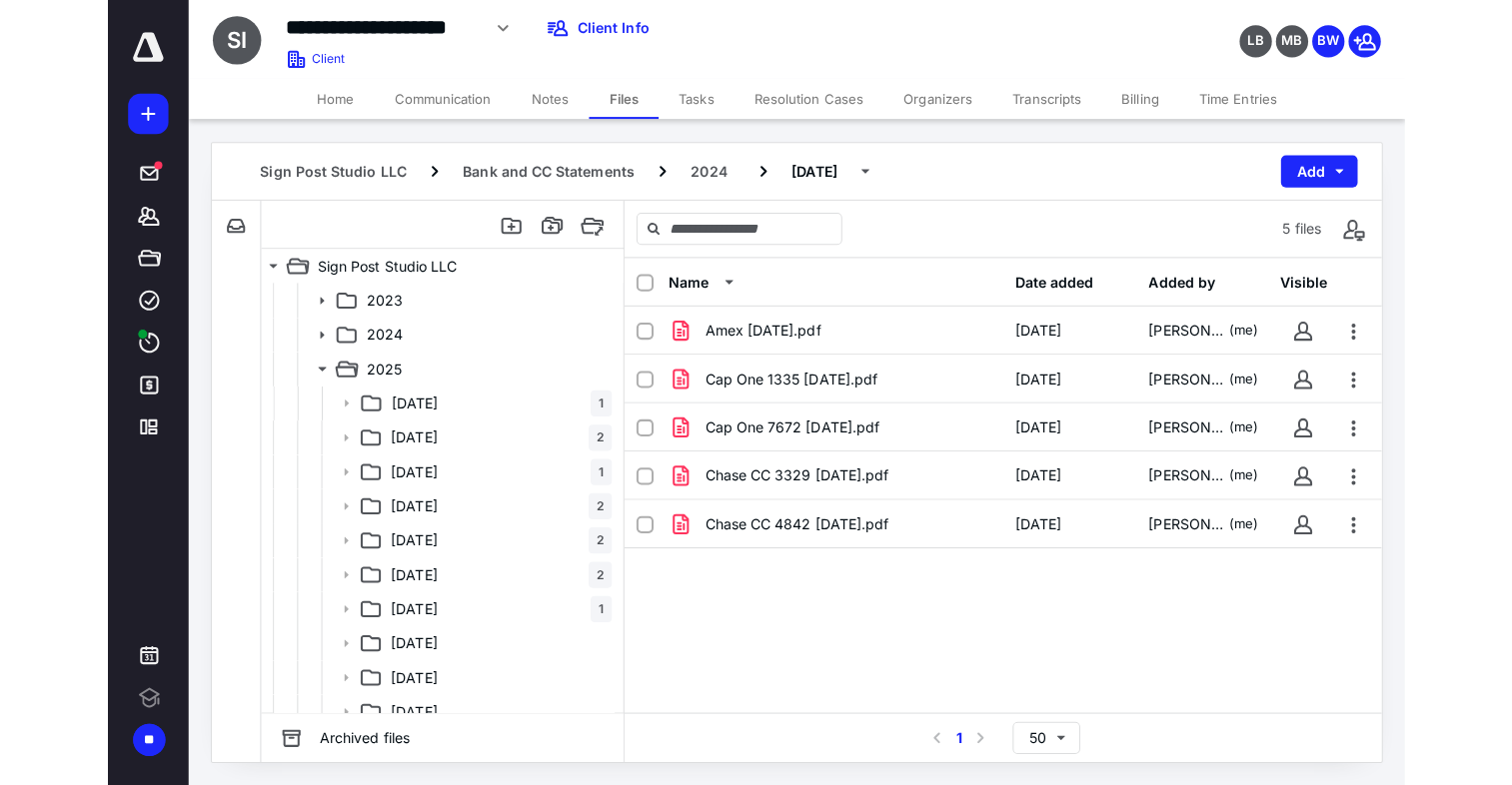 scroll, scrollTop: 320, scrollLeft: 0, axis: vertical 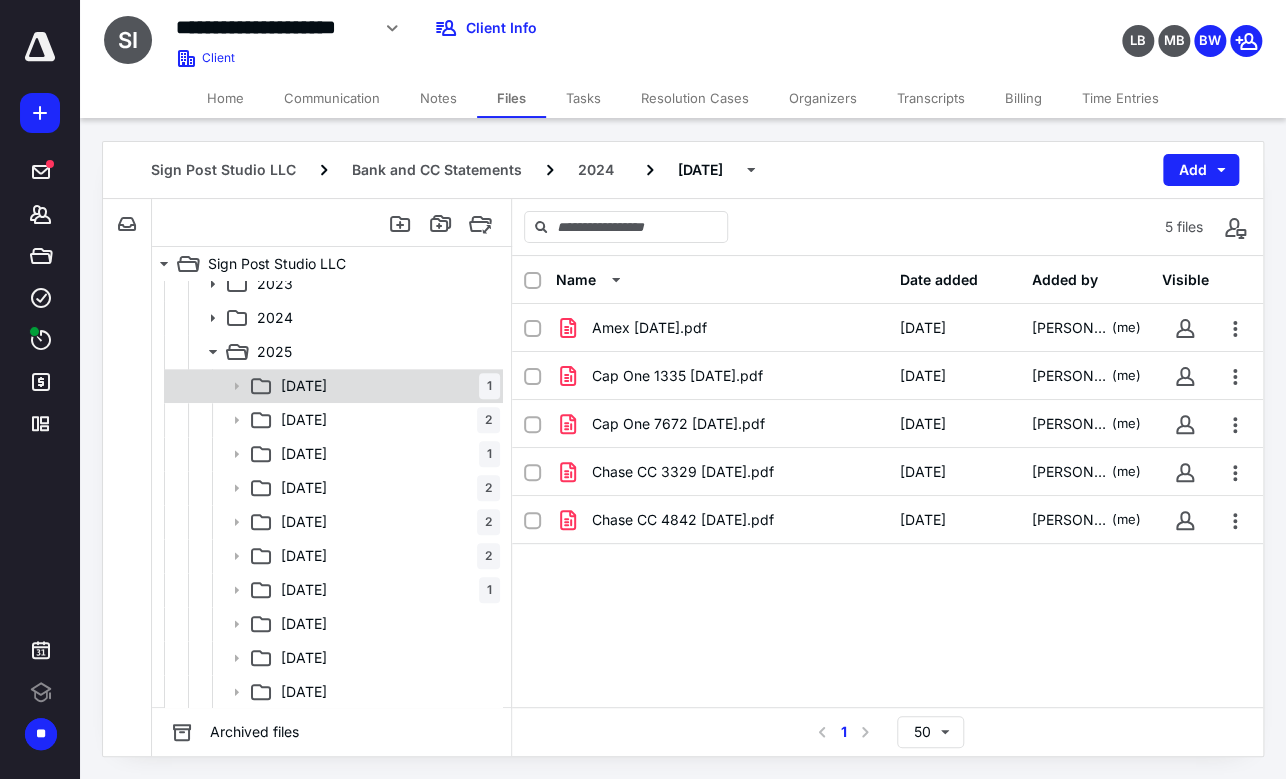 click on "[DATE]" at bounding box center [304, 386] 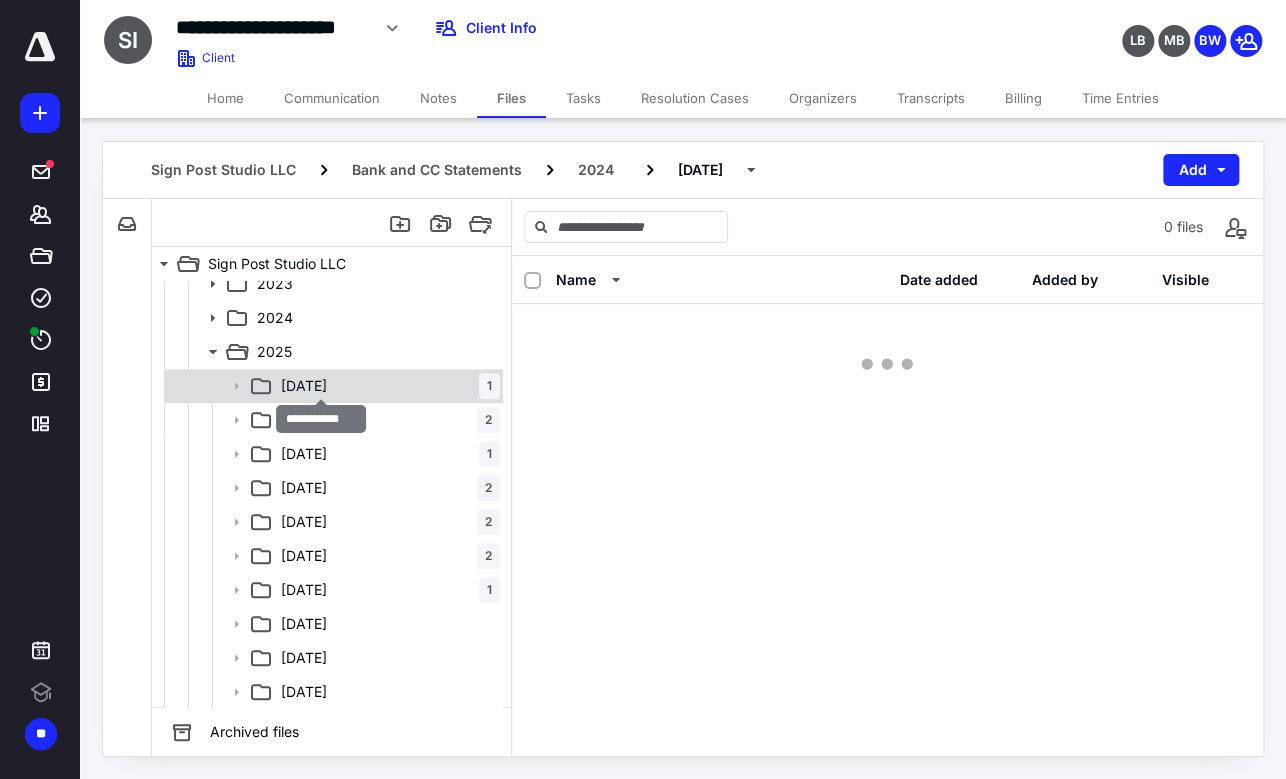 click on "[DATE]" at bounding box center (304, 386) 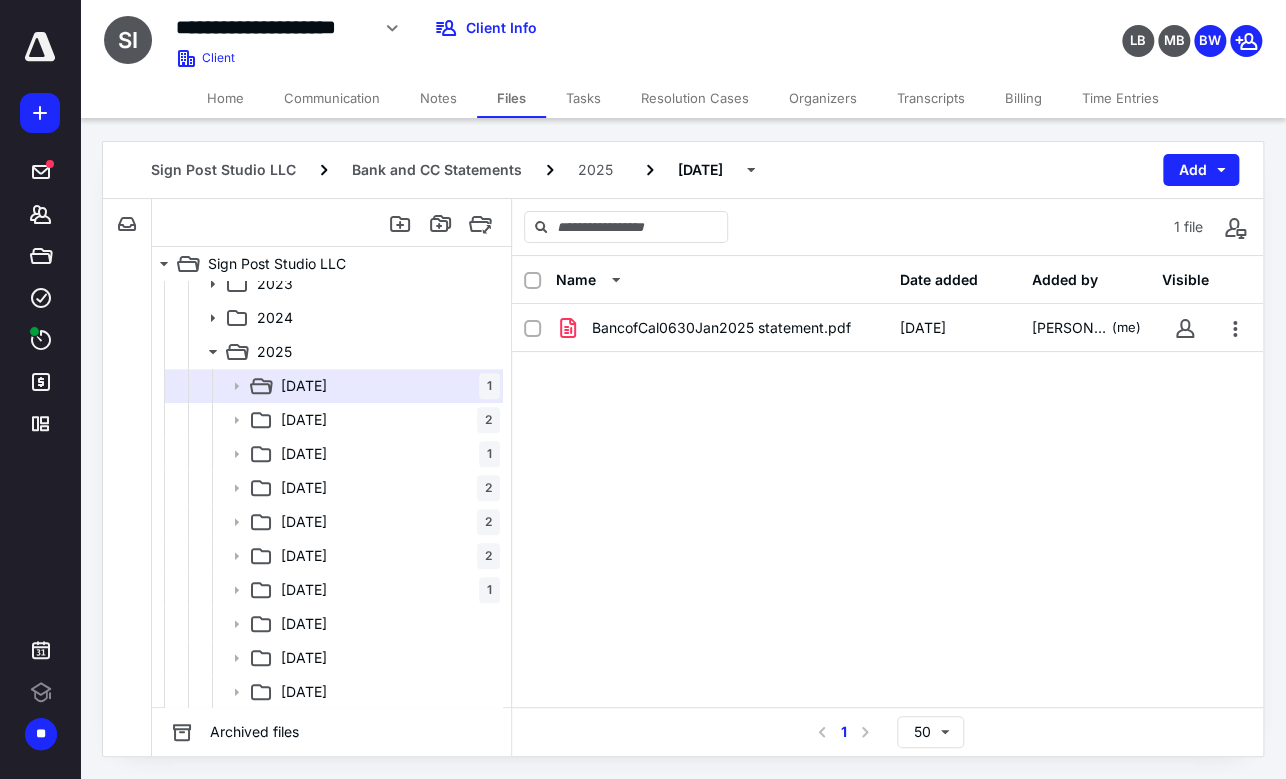 click on "[DATE]" at bounding box center [304, 420] 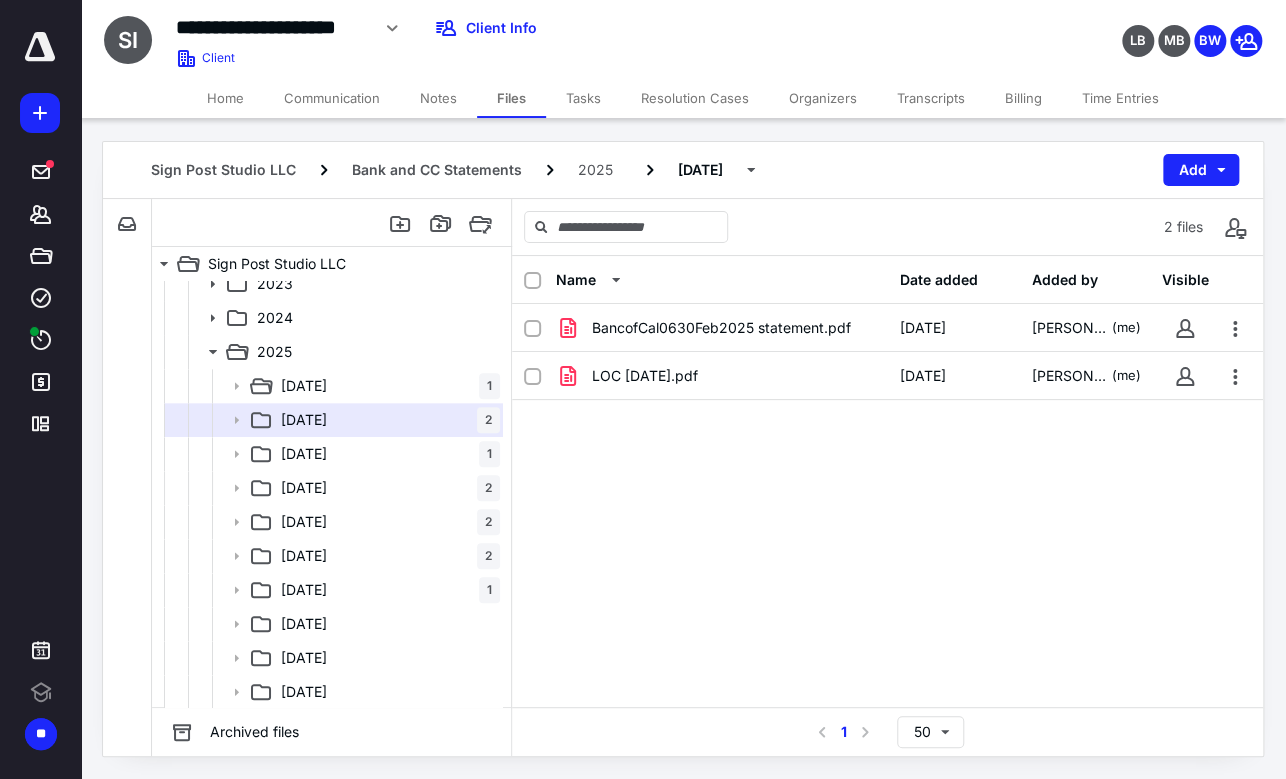 click on "[DATE]" at bounding box center (304, 454) 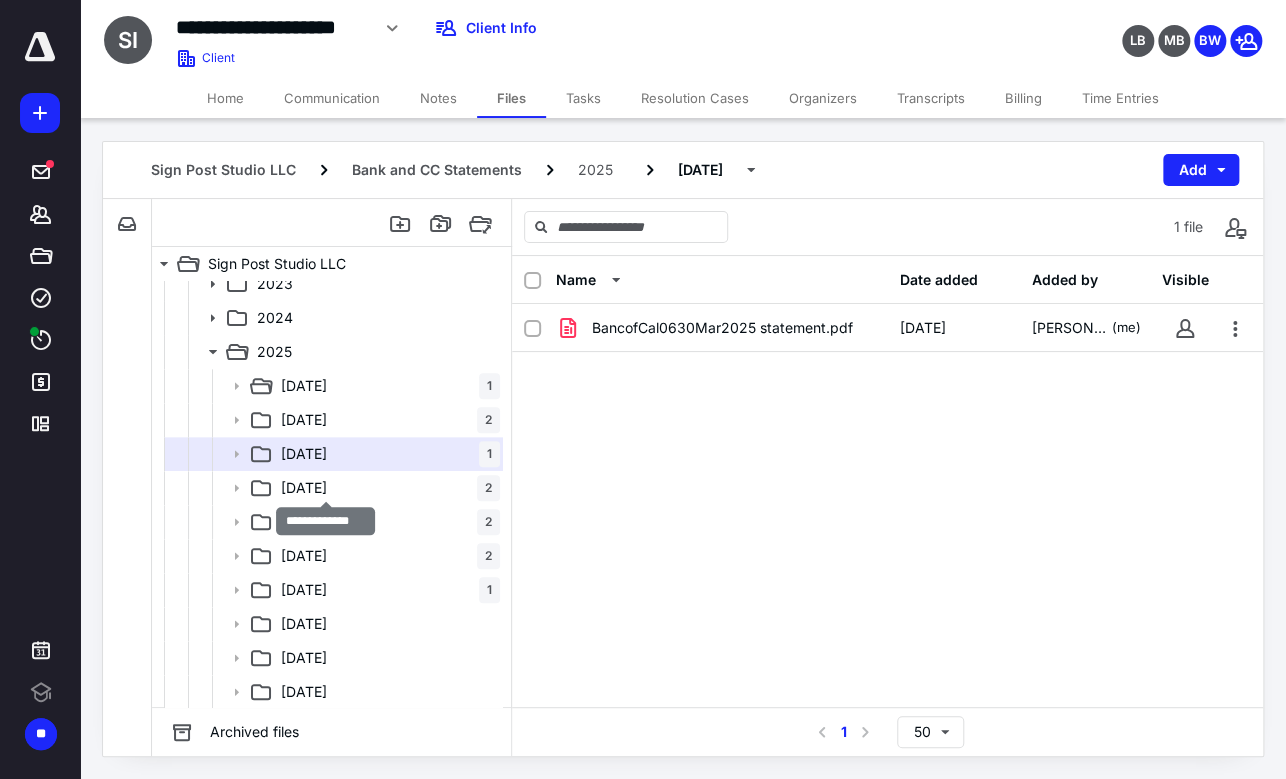 click on "[DATE]" at bounding box center [304, 488] 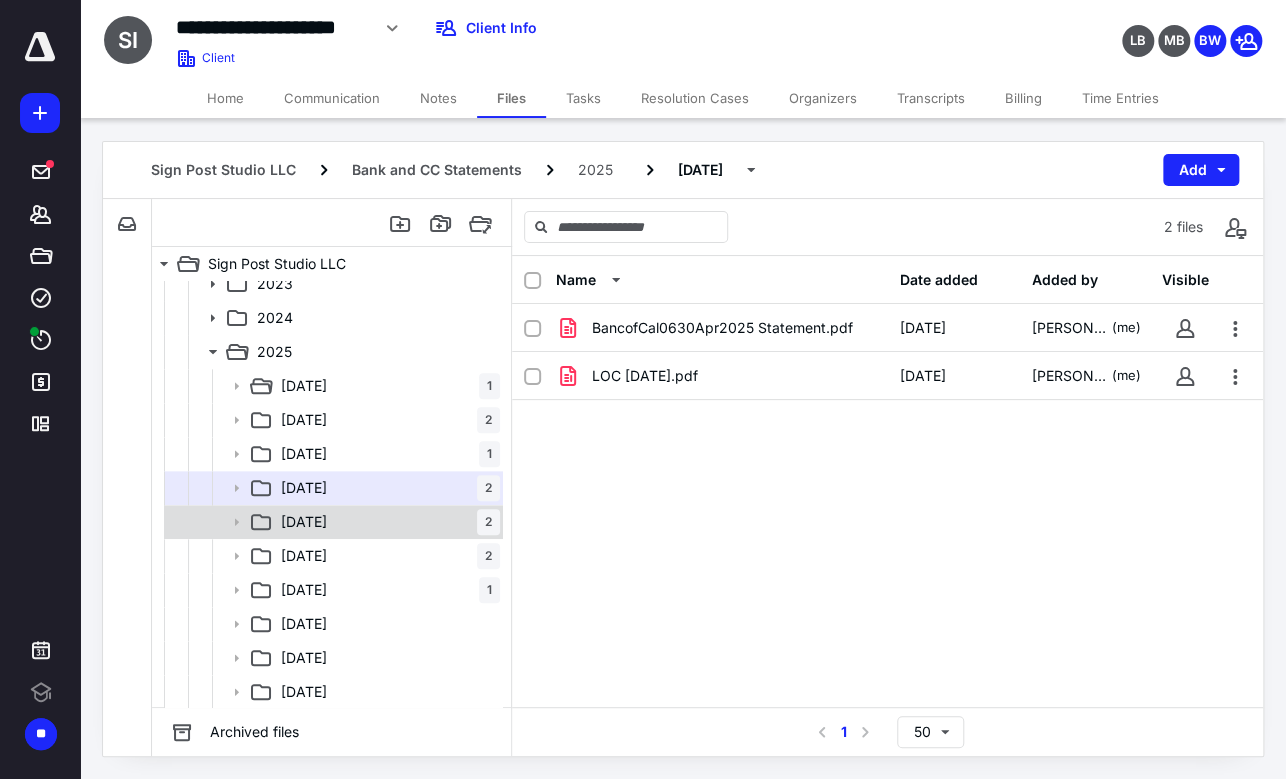 click on "[DATE] 2" at bounding box center [386, 522] 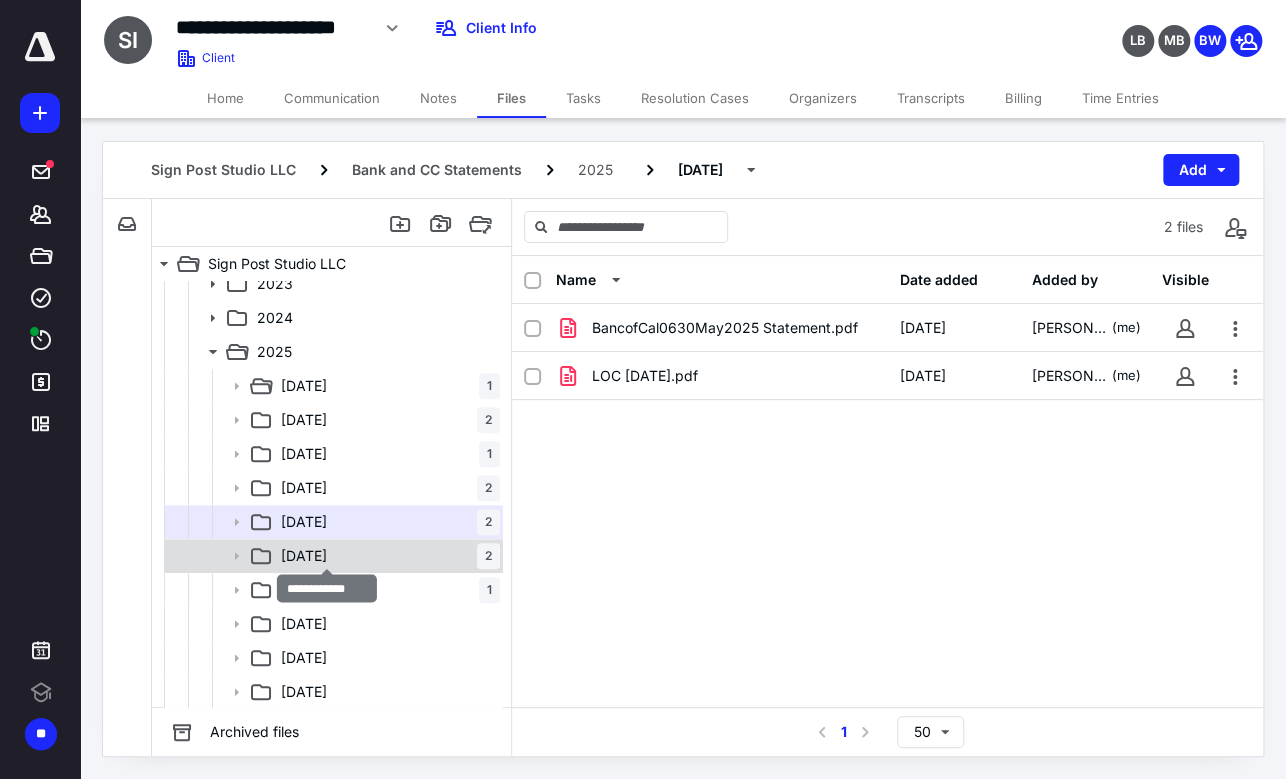 click on "[DATE]" at bounding box center [304, 556] 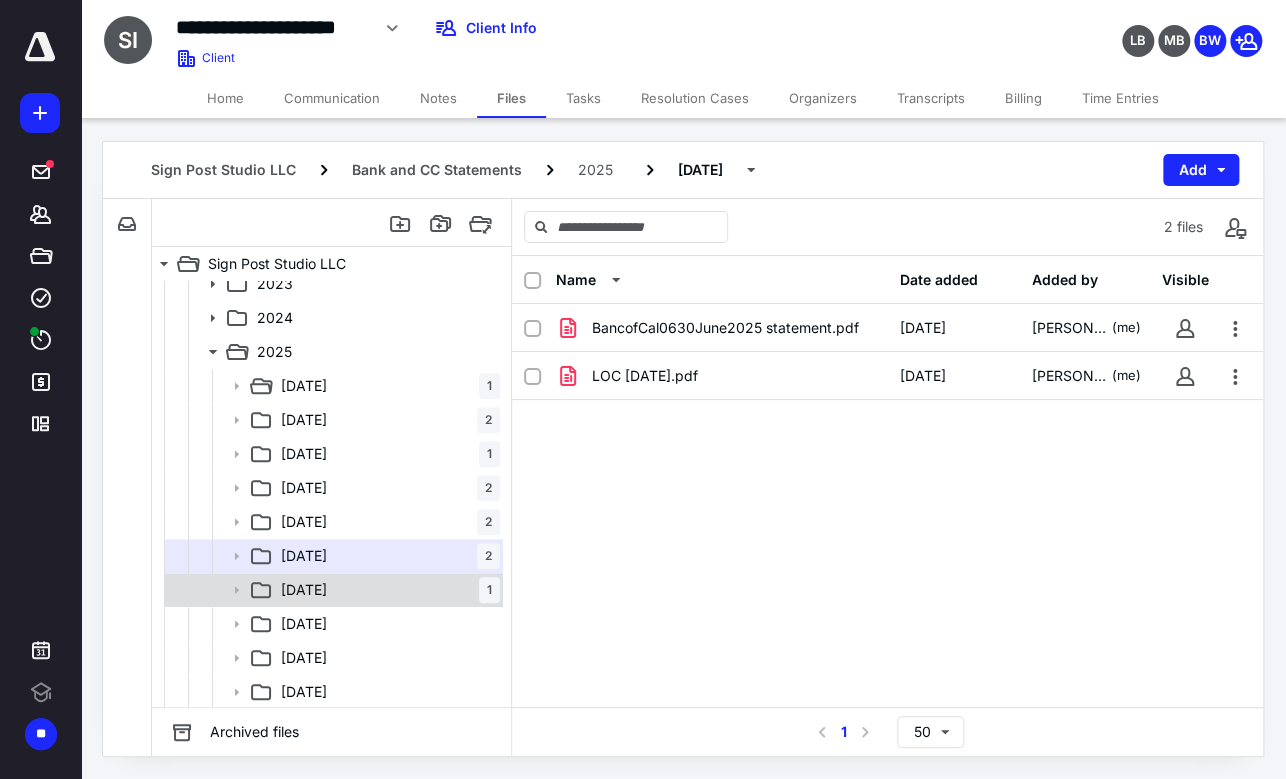 click on "[DATE] 1" at bounding box center [386, 590] 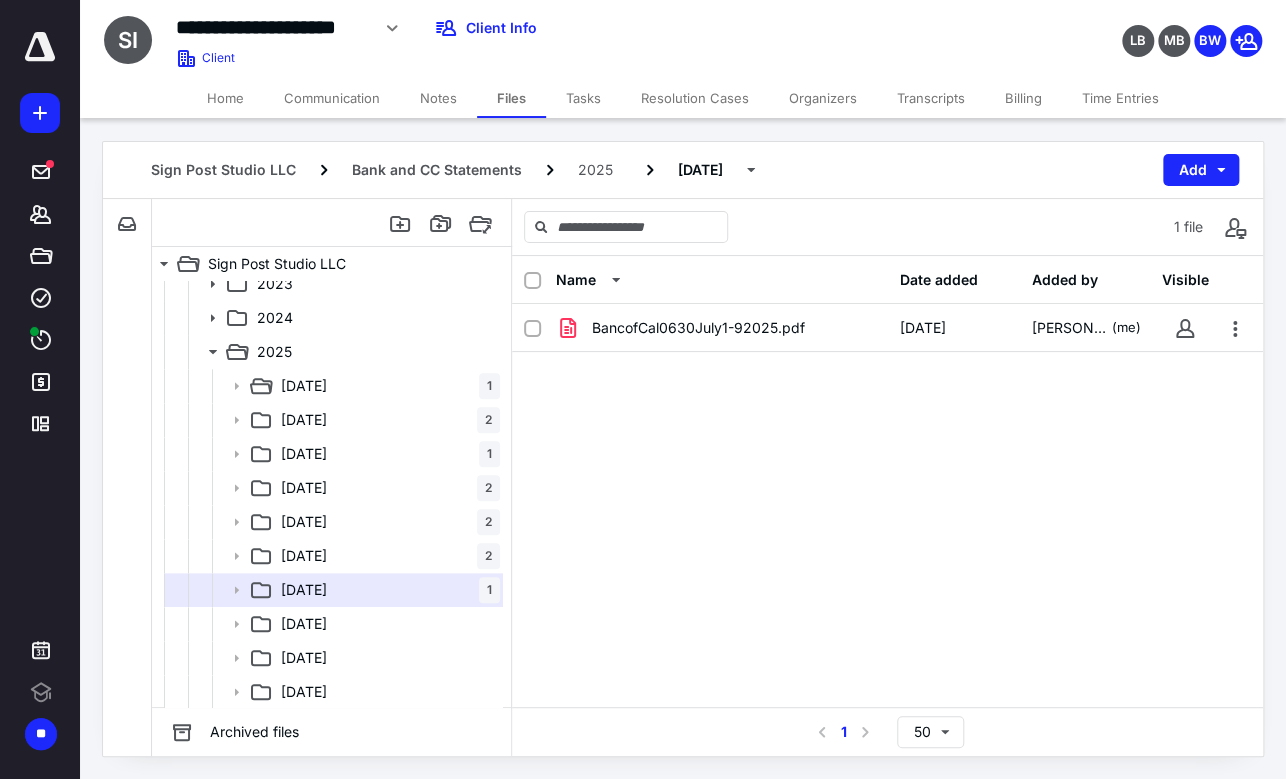 click on "BancofCal0630July1-92025.pdf [DATE] [PERSON_NAME]  (me)" at bounding box center [887, 454] 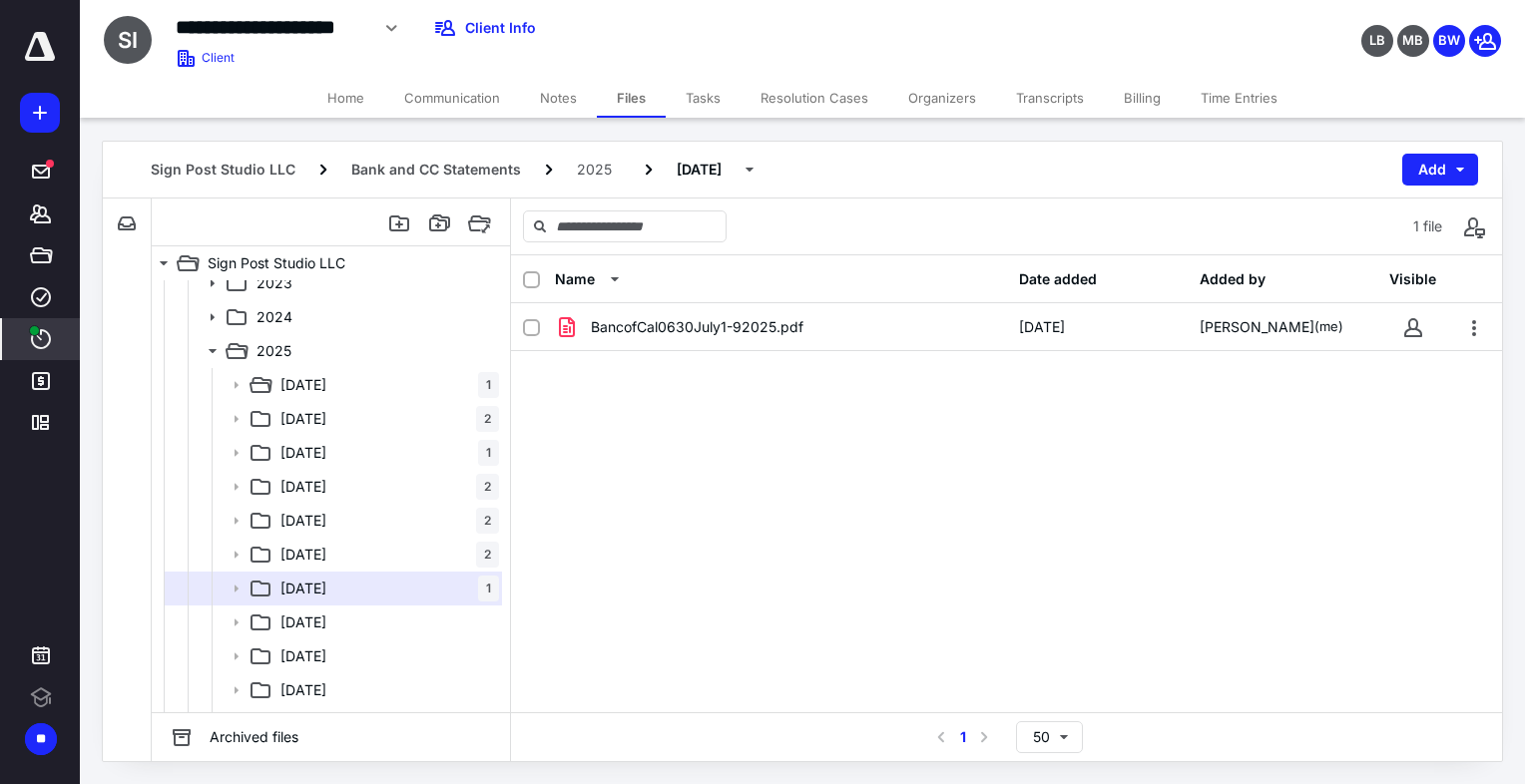 click at bounding box center [34, 330] 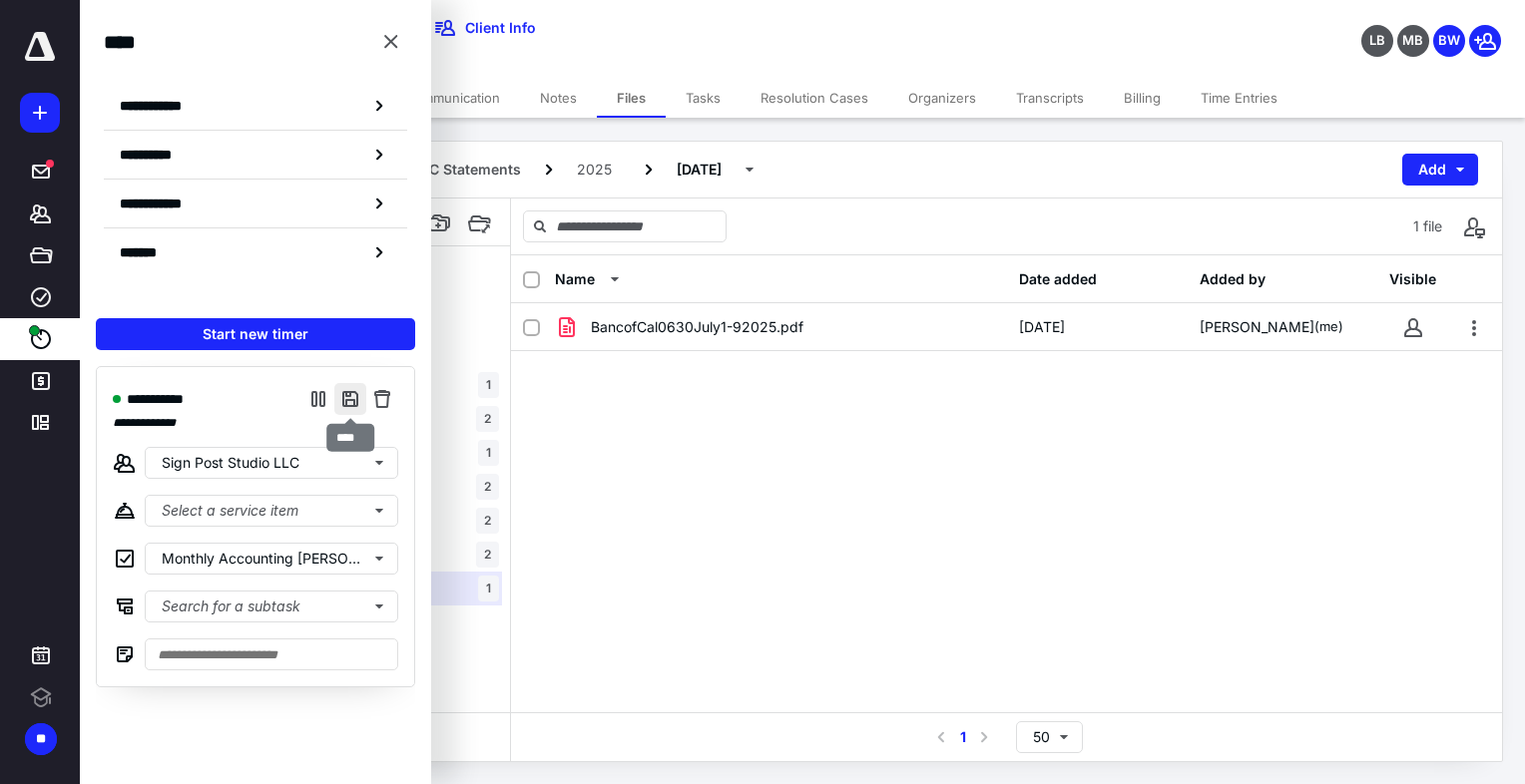 click at bounding box center [350, 399] 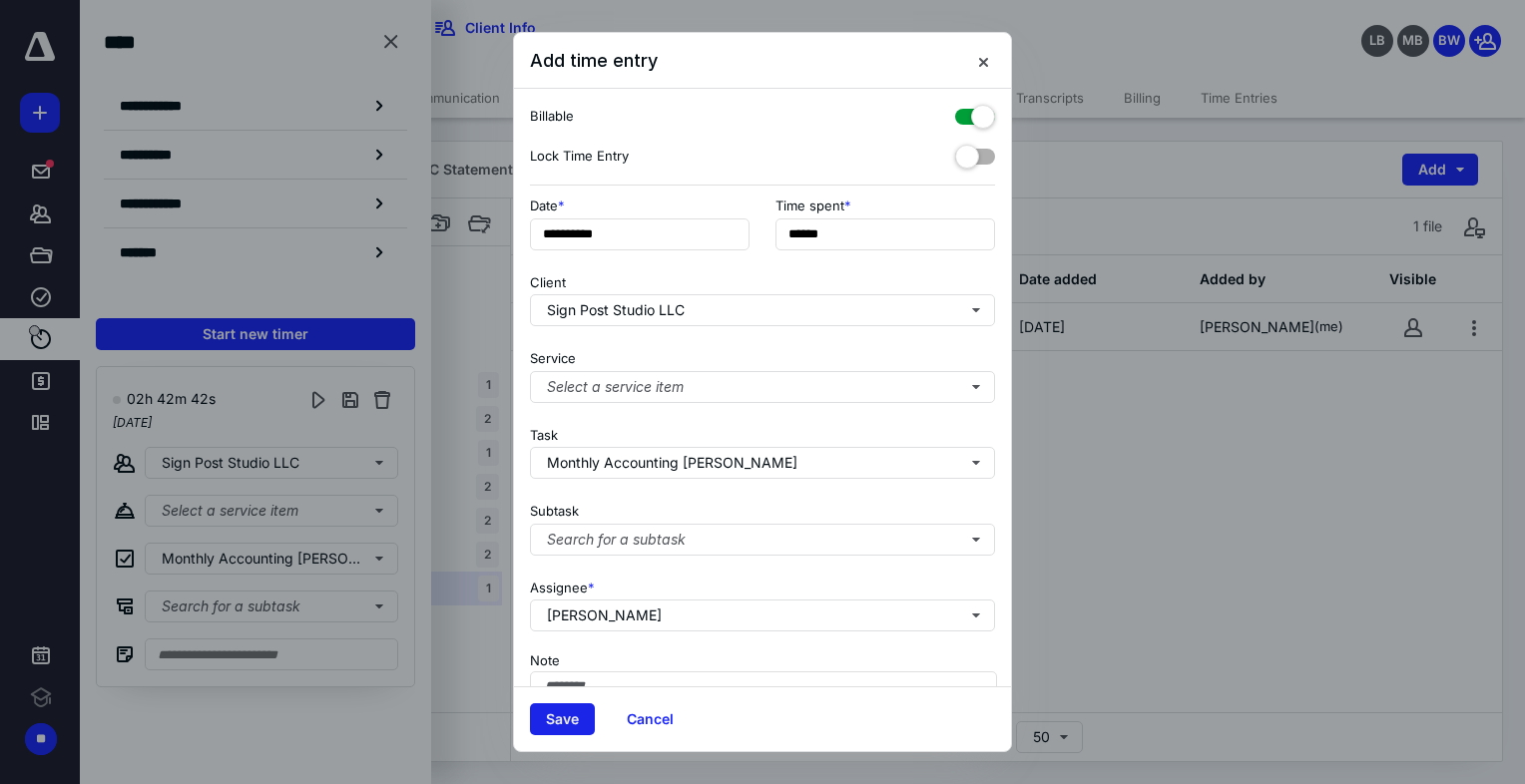 click on "Save" at bounding box center [562, 719] 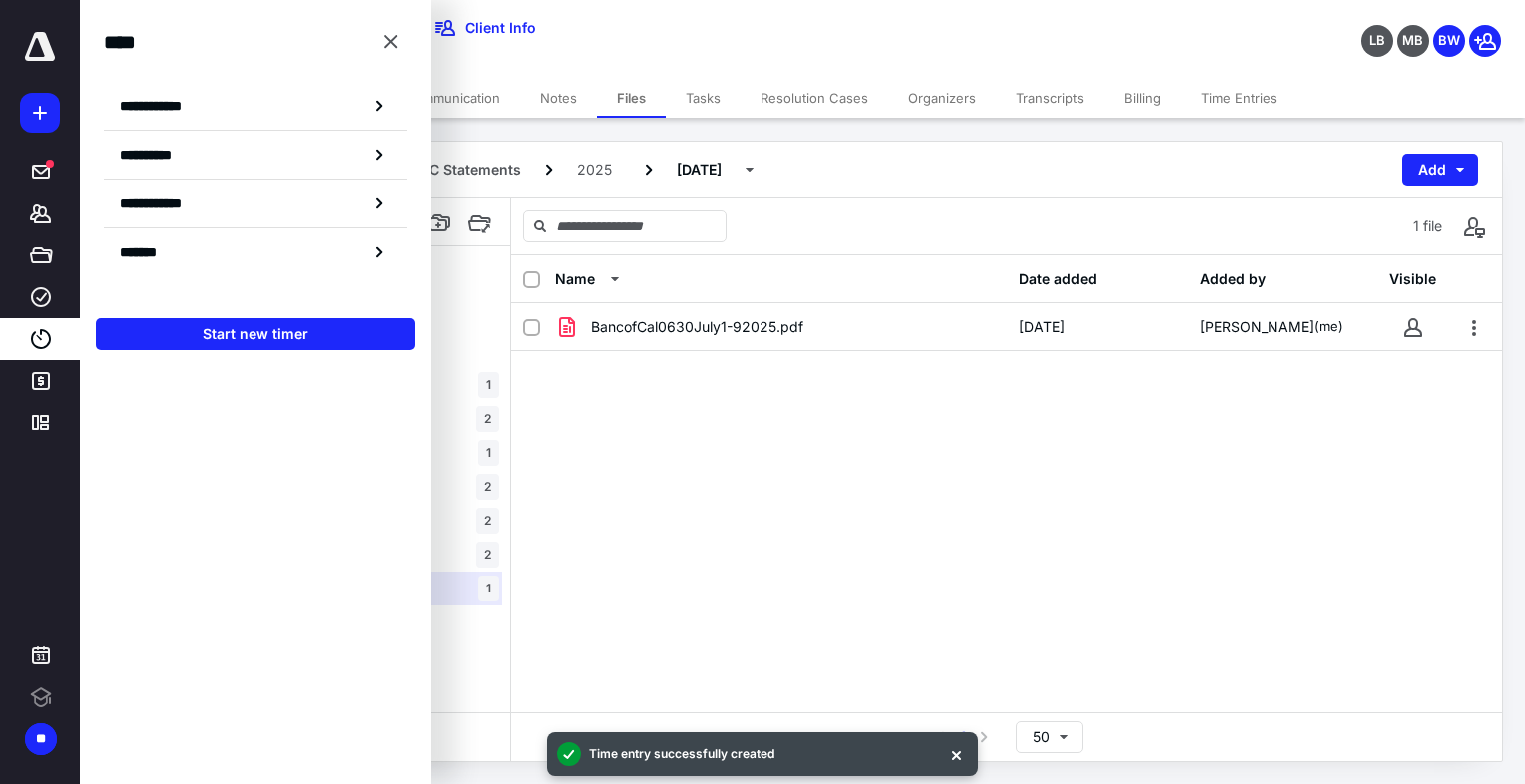 click on "BancofCal0630July1-92025.pdf [DATE] [PERSON_NAME]  (me)" at bounding box center [1006, 453] 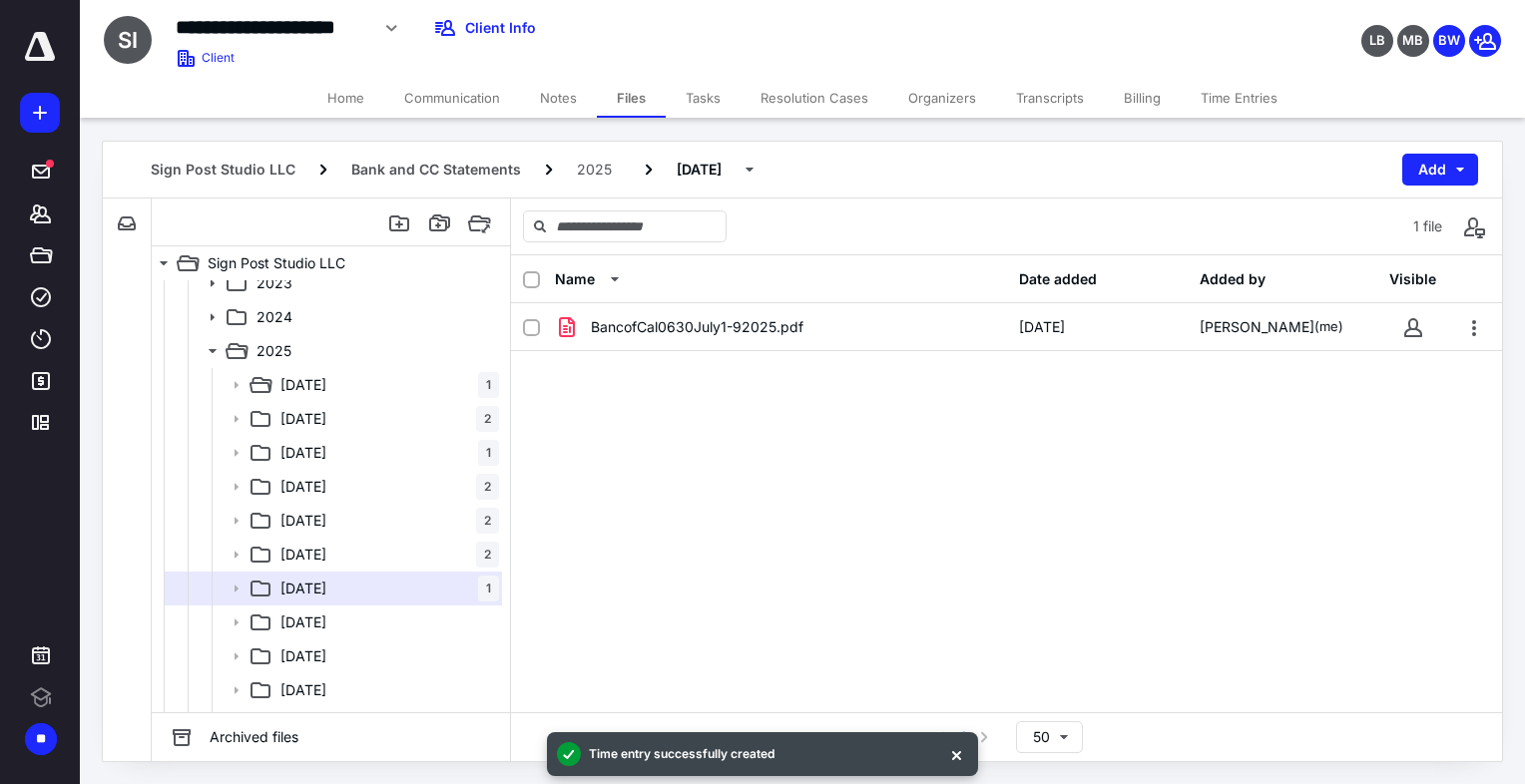 click on "BancofCal0630July1-92025.pdf [DATE] [PERSON_NAME]  (me)" at bounding box center (1006, 453) 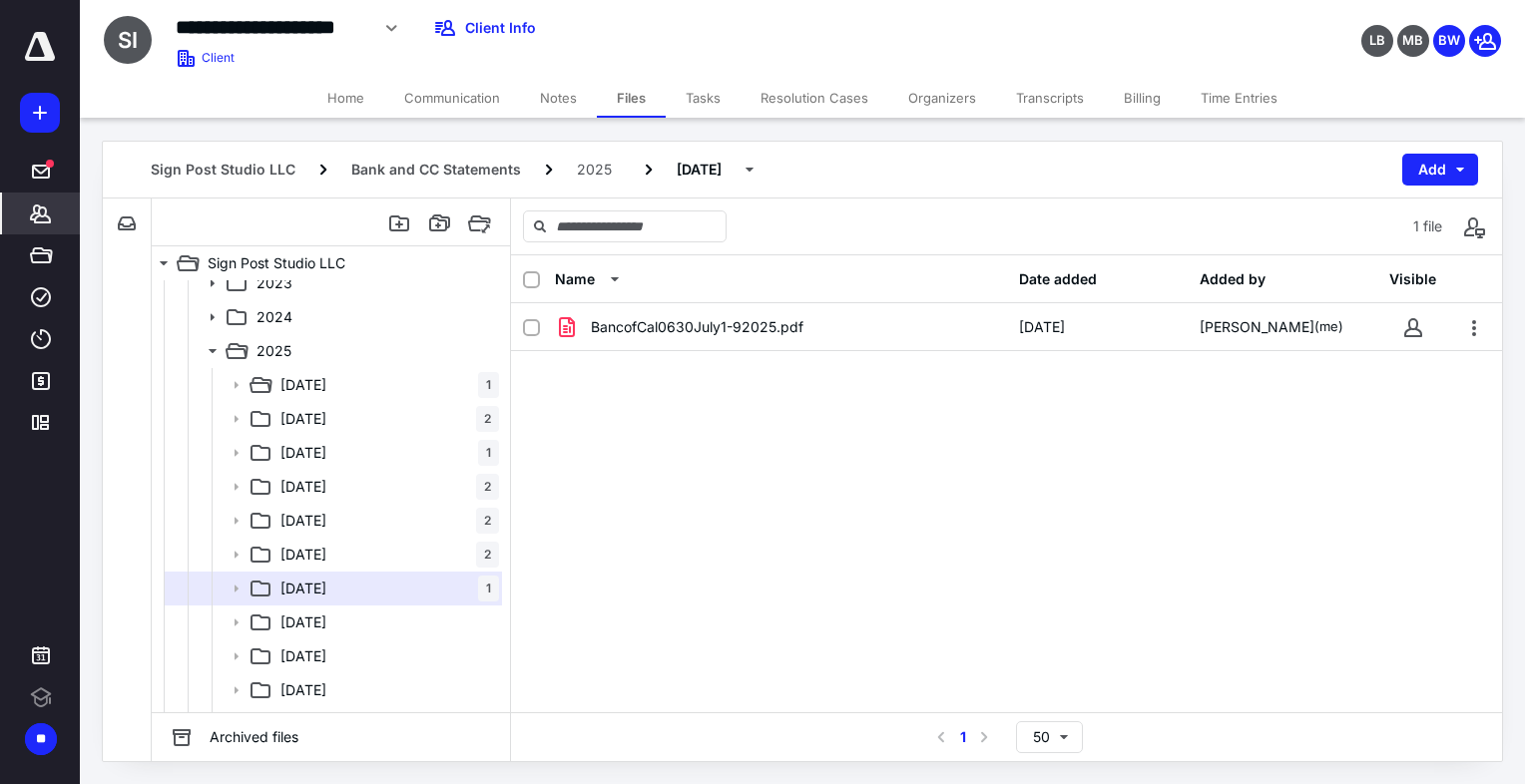 click 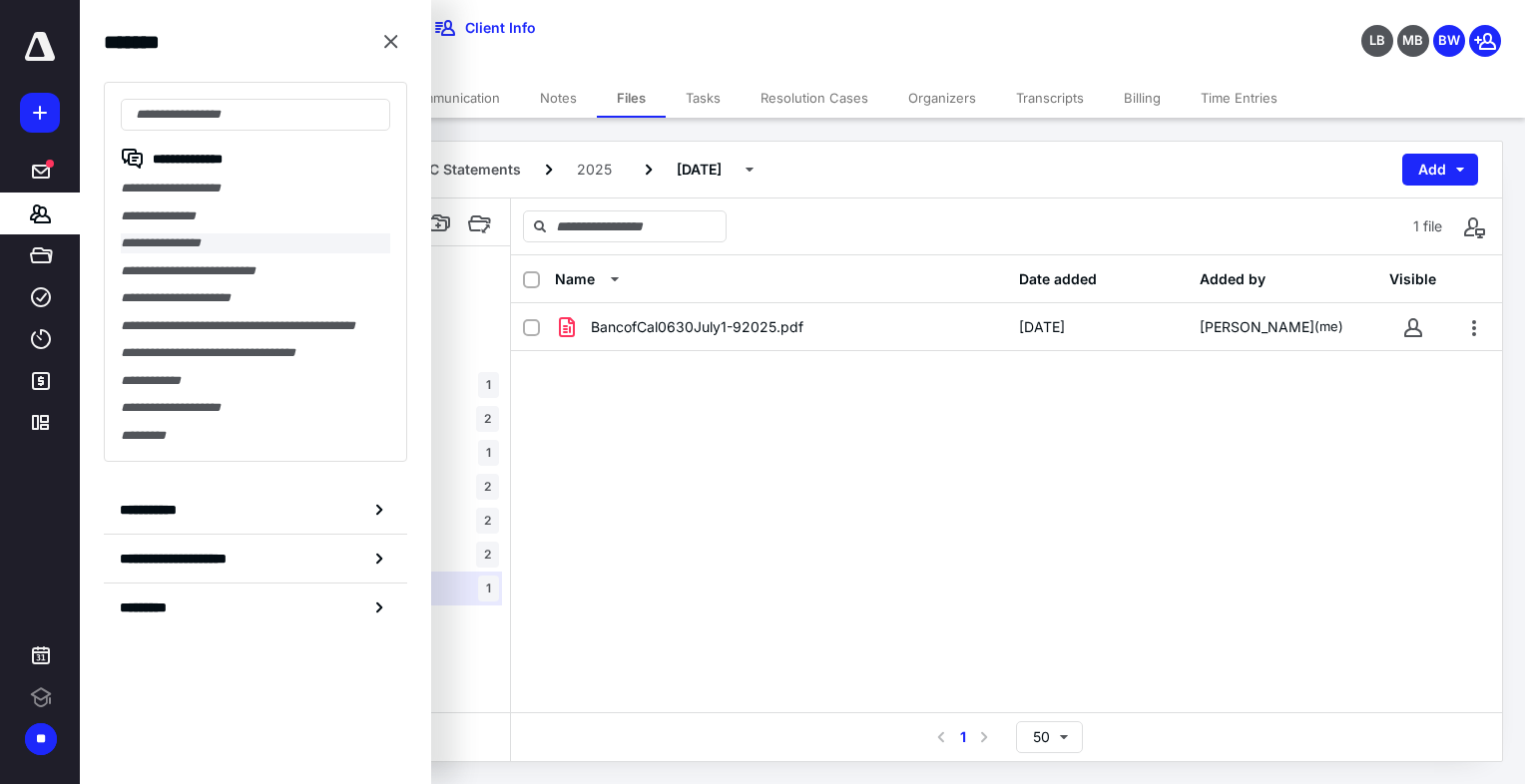 click on "**********" at bounding box center [255, 243] 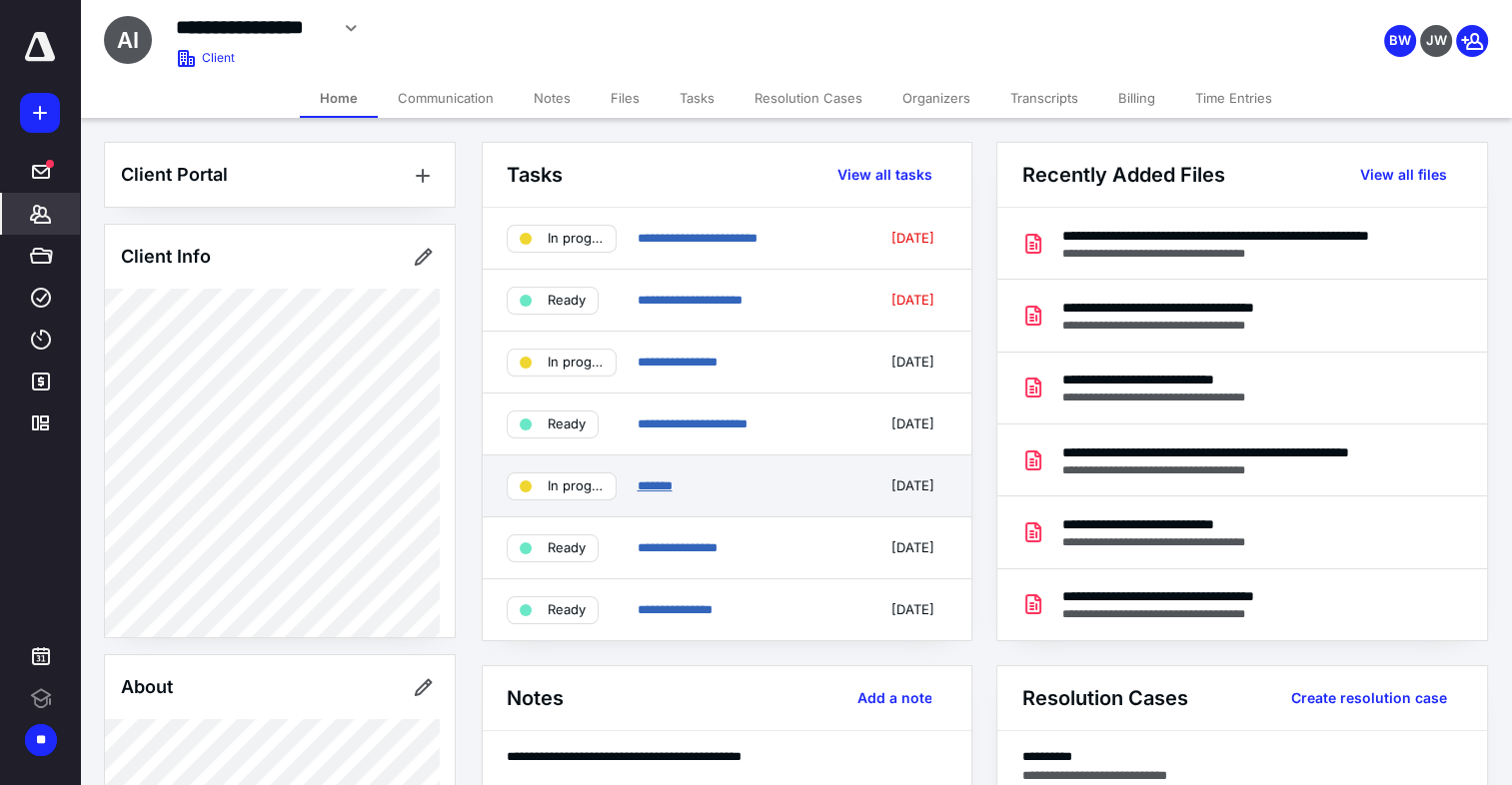click on "*******" at bounding box center (654, 485) 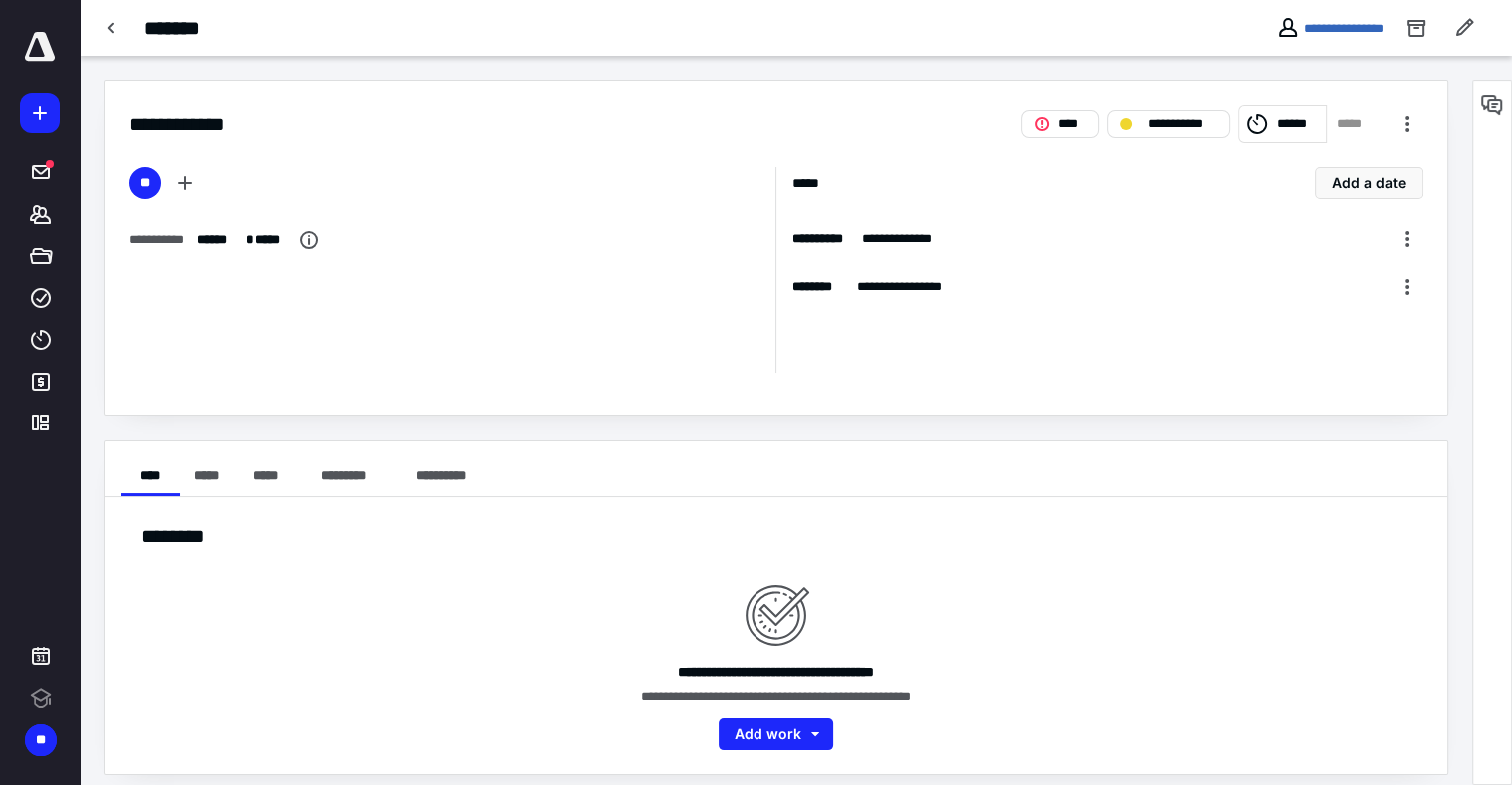 click on "******" at bounding box center [1298, 124] 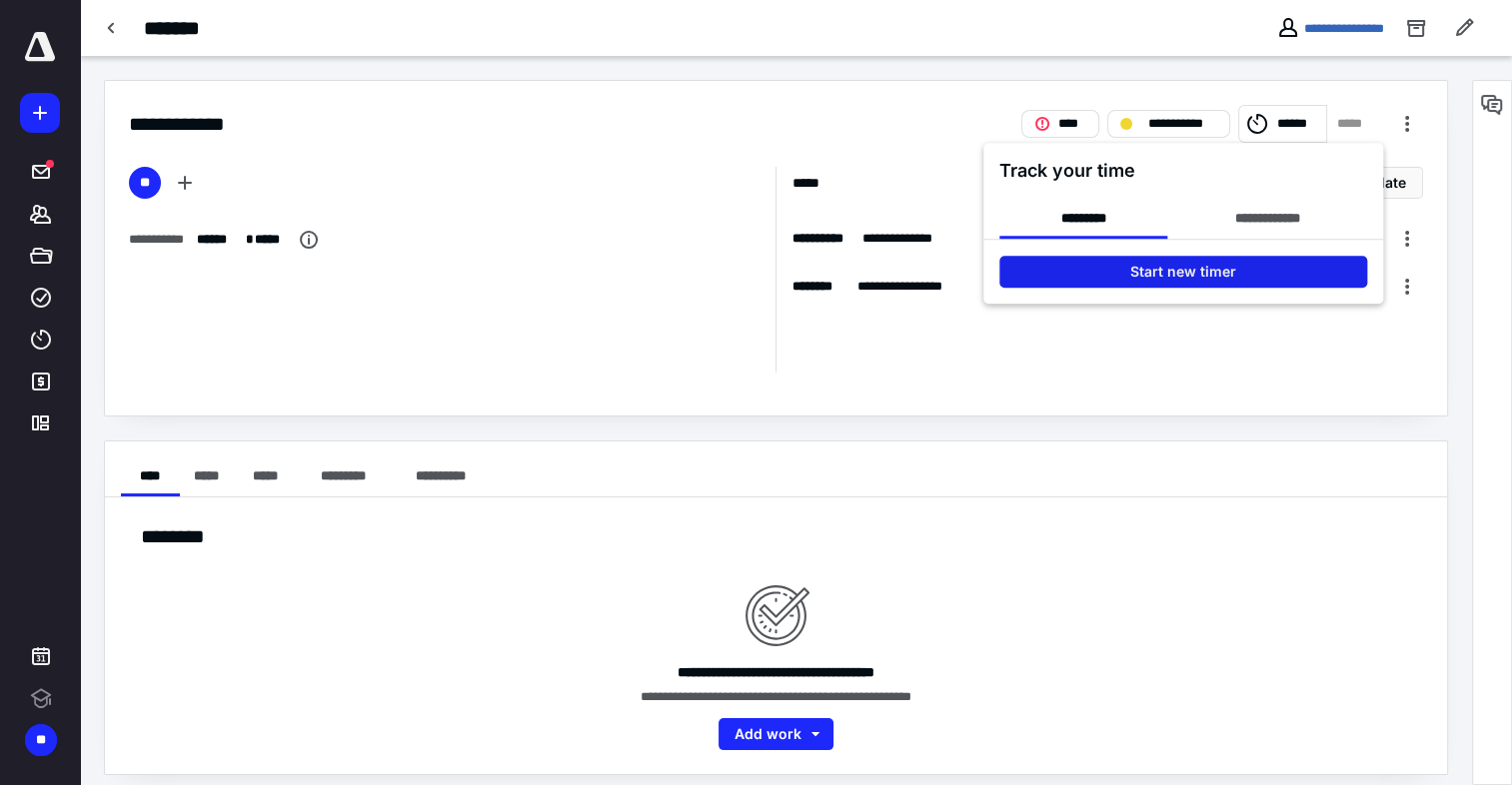 click on "Start new timer" at bounding box center [1183, 272] 